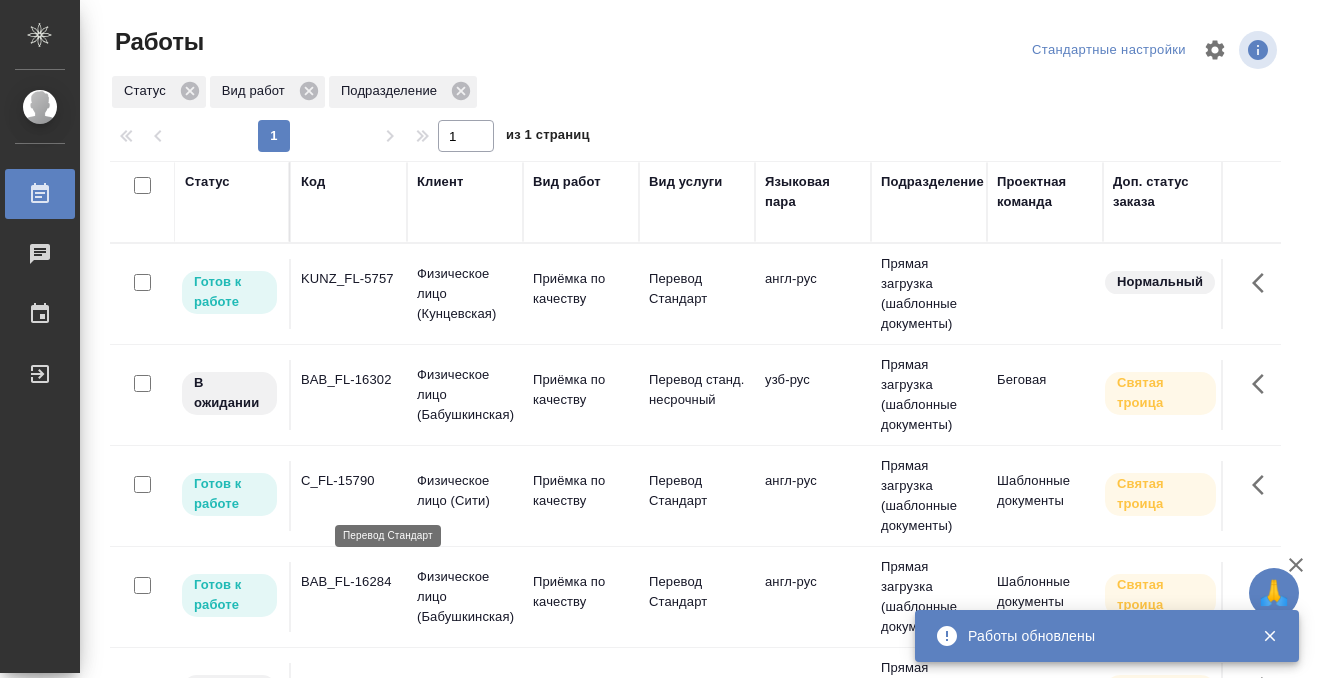 scroll, scrollTop: 0, scrollLeft: 0, axis: both 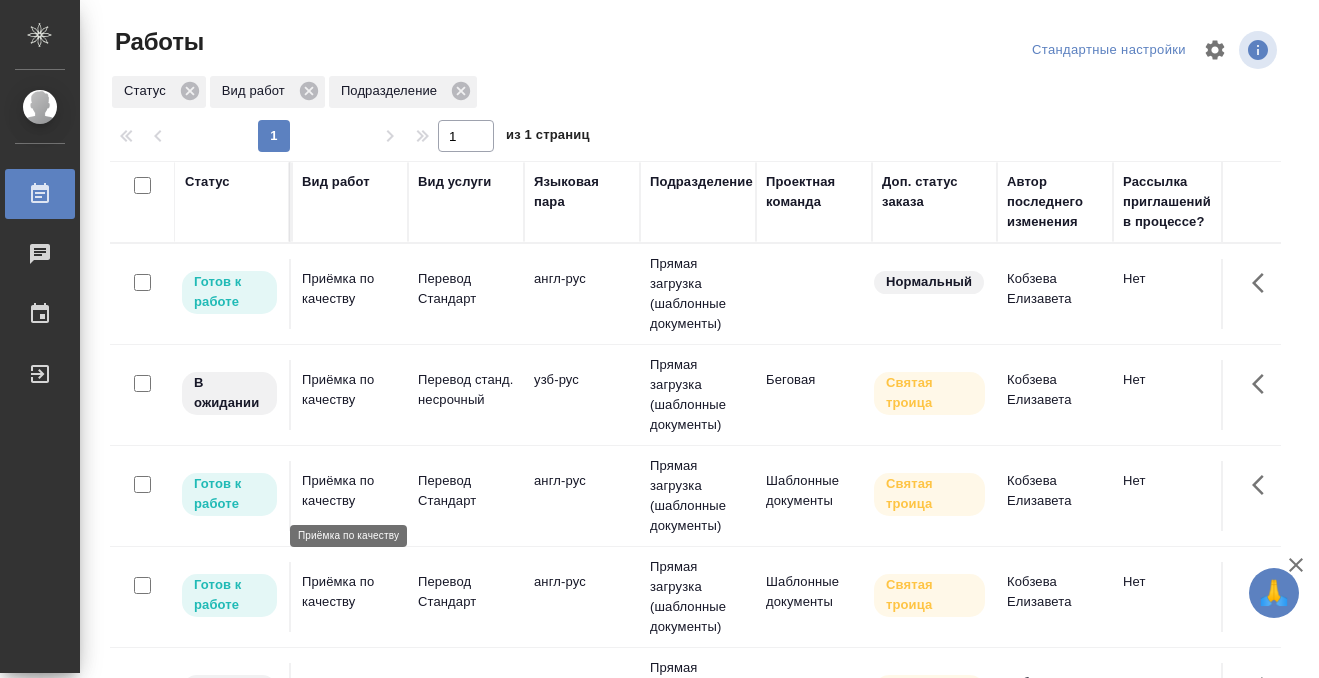 click on "Приёмка по качеству" at bounding box center [350, 491] 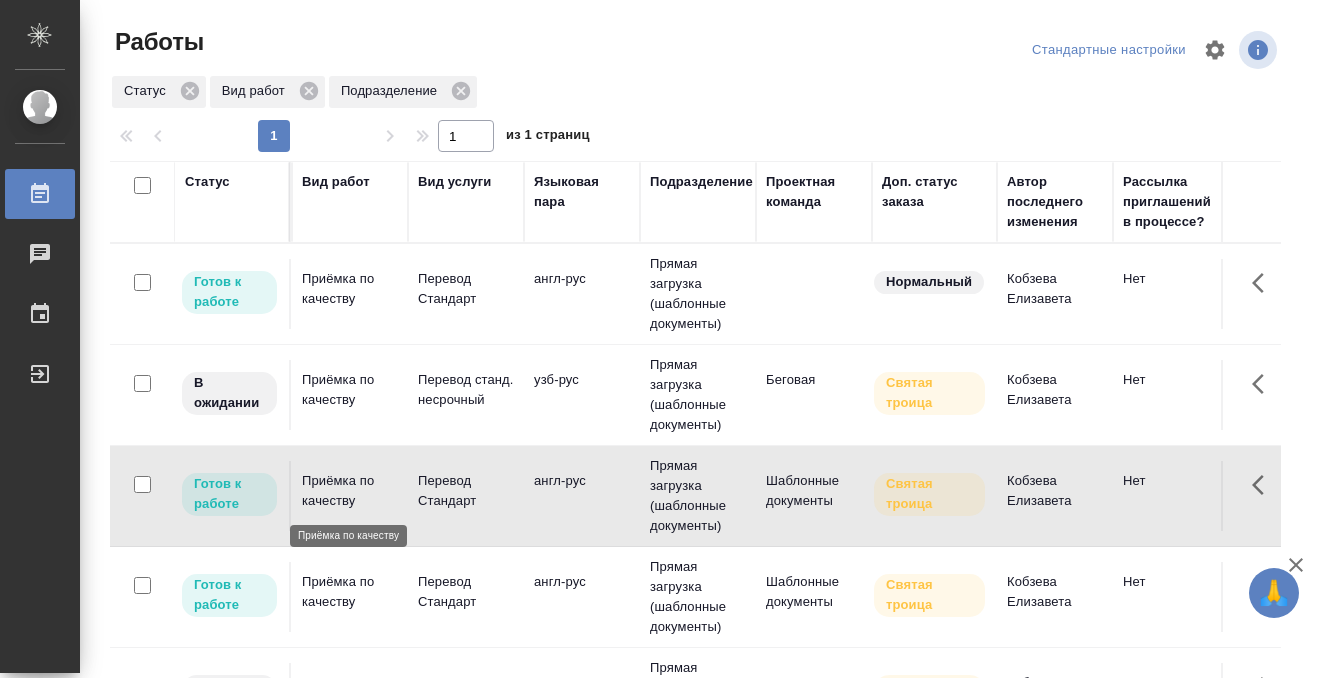 click on "Приёмка по качеству" at bounding box center [350, 491] 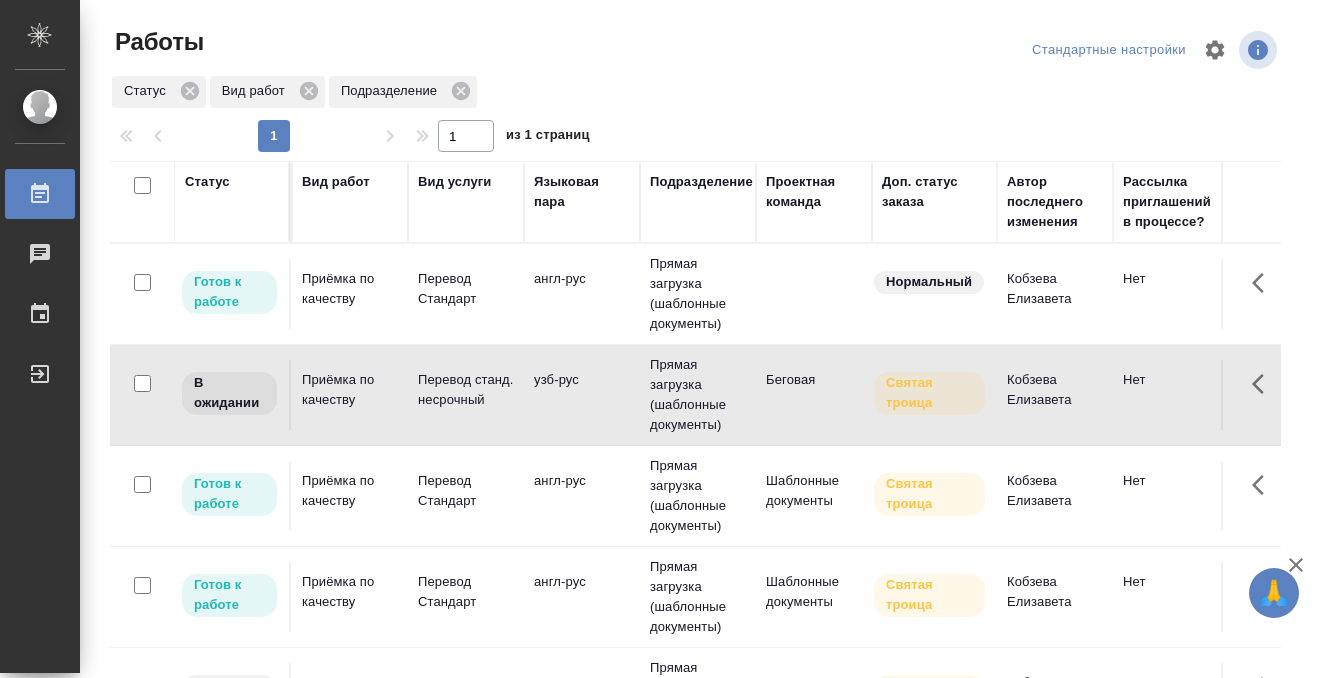 click on "Перевод станд. несрочный" at bounding box center (466, 294) 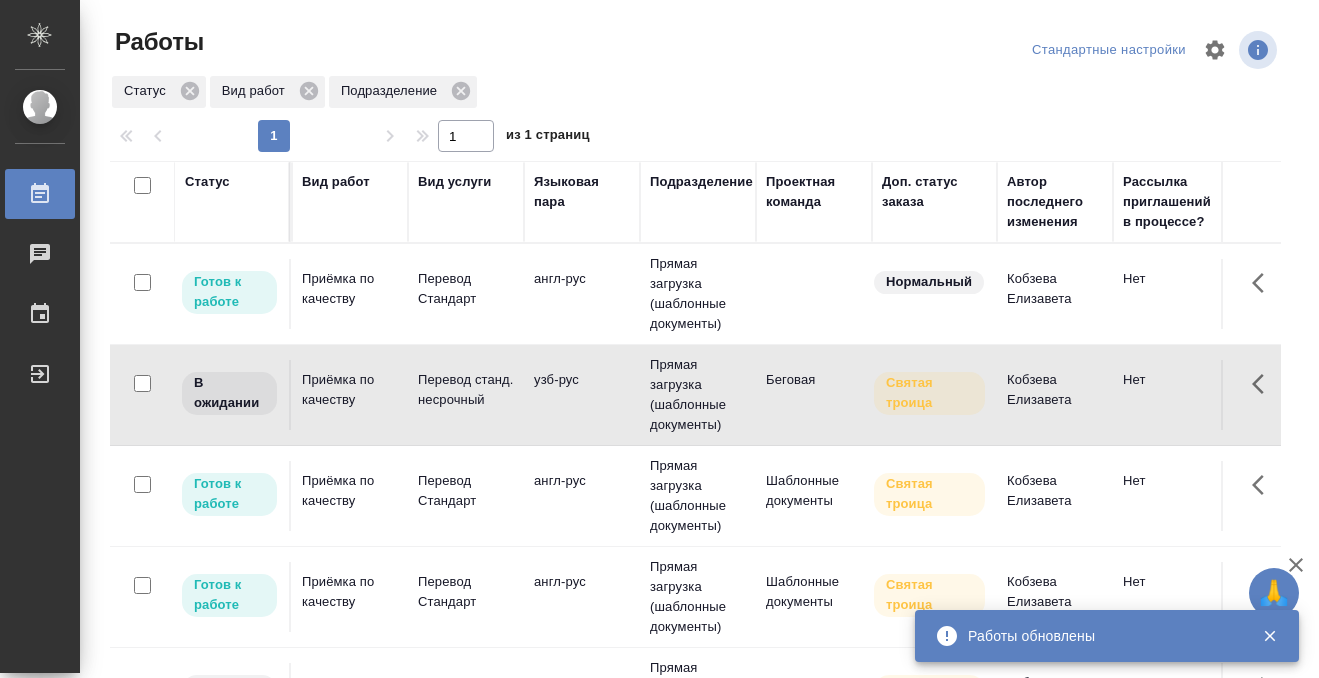 click on "Перевод станд. несрочный" at bounding box center [466, 294] 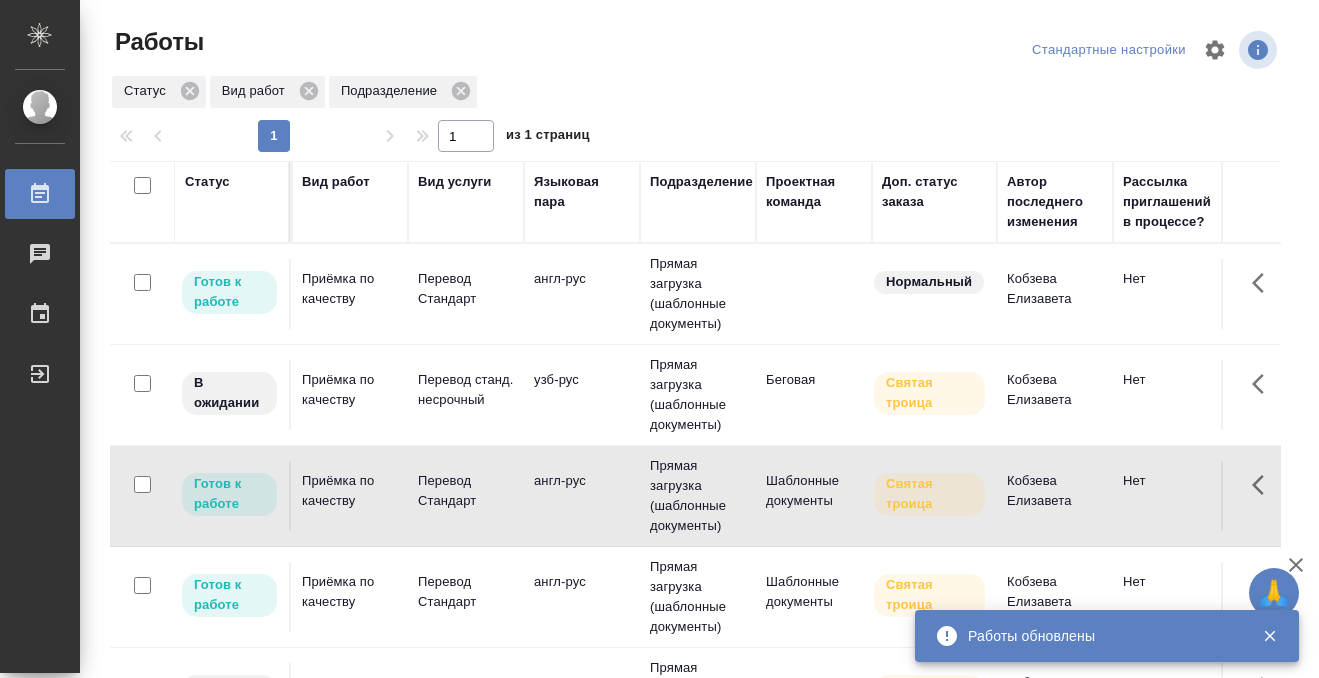 click on "Перевод Стандарт" at bounding box center (466, 289) 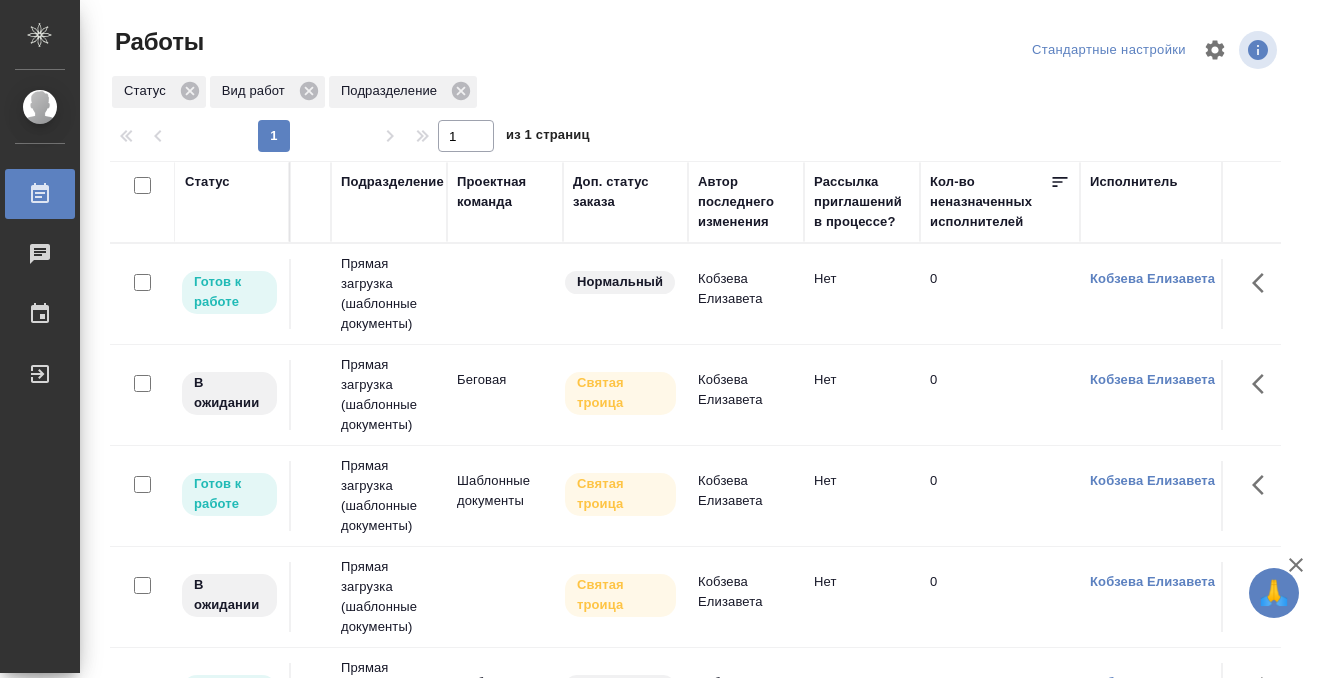 scroll, scrollTop: 0, scrollLeft: 0, axis: both 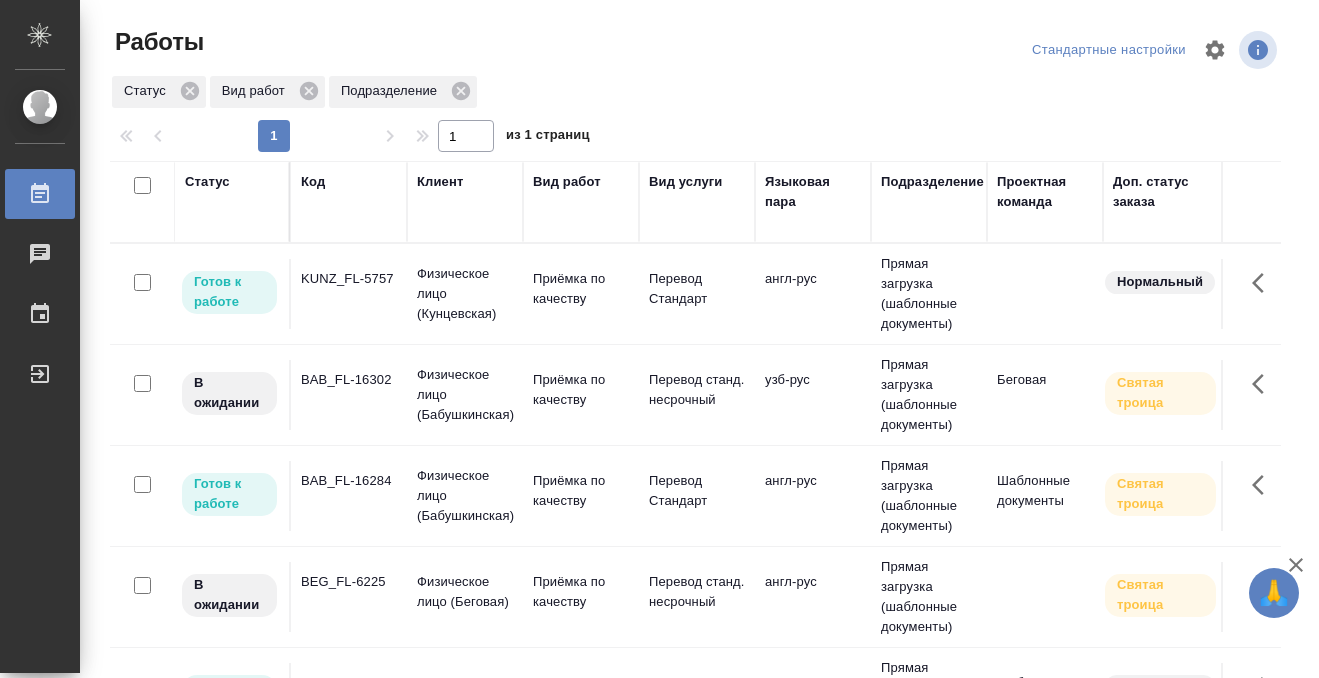 click on "BAB_FL-16302" at bounding box center [349, 294] 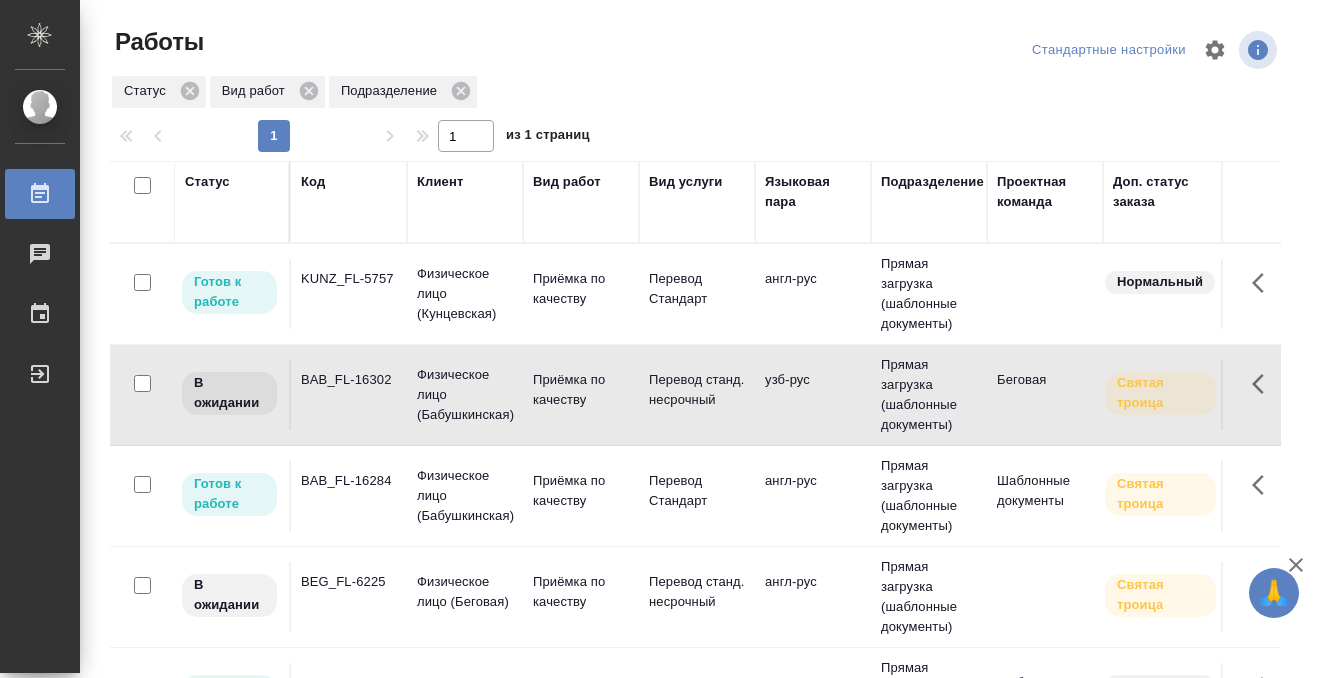 click on "BAB_FL-16284" at bounding box center [349, 279] 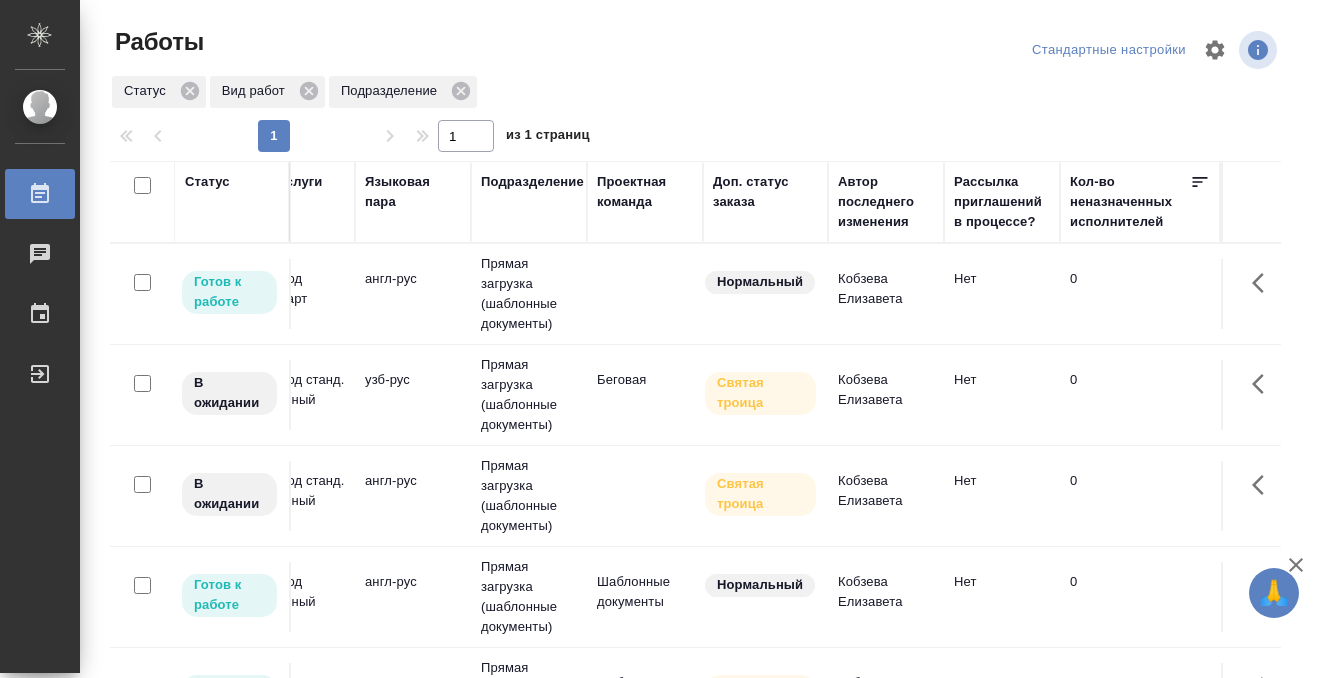 scroll, scrollTop: 0, scrollLeft: 0, axis: both 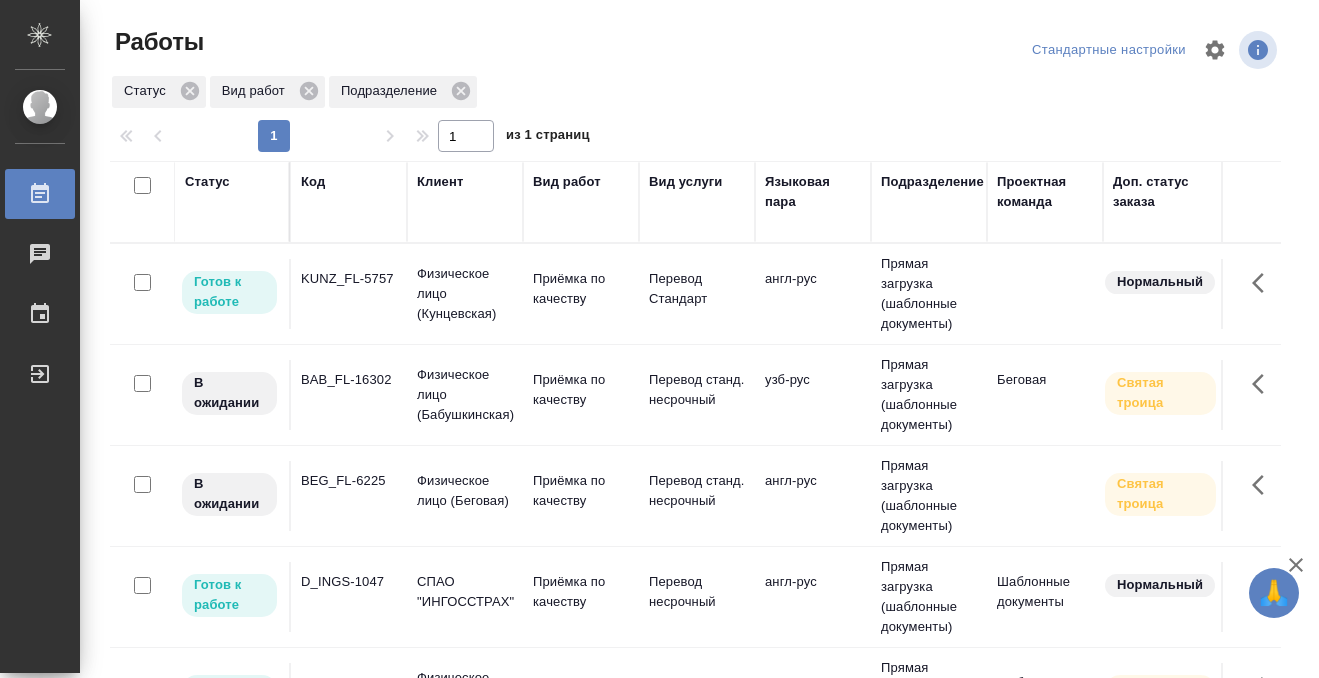 click on "Статус" at bounding box center (207, 182) 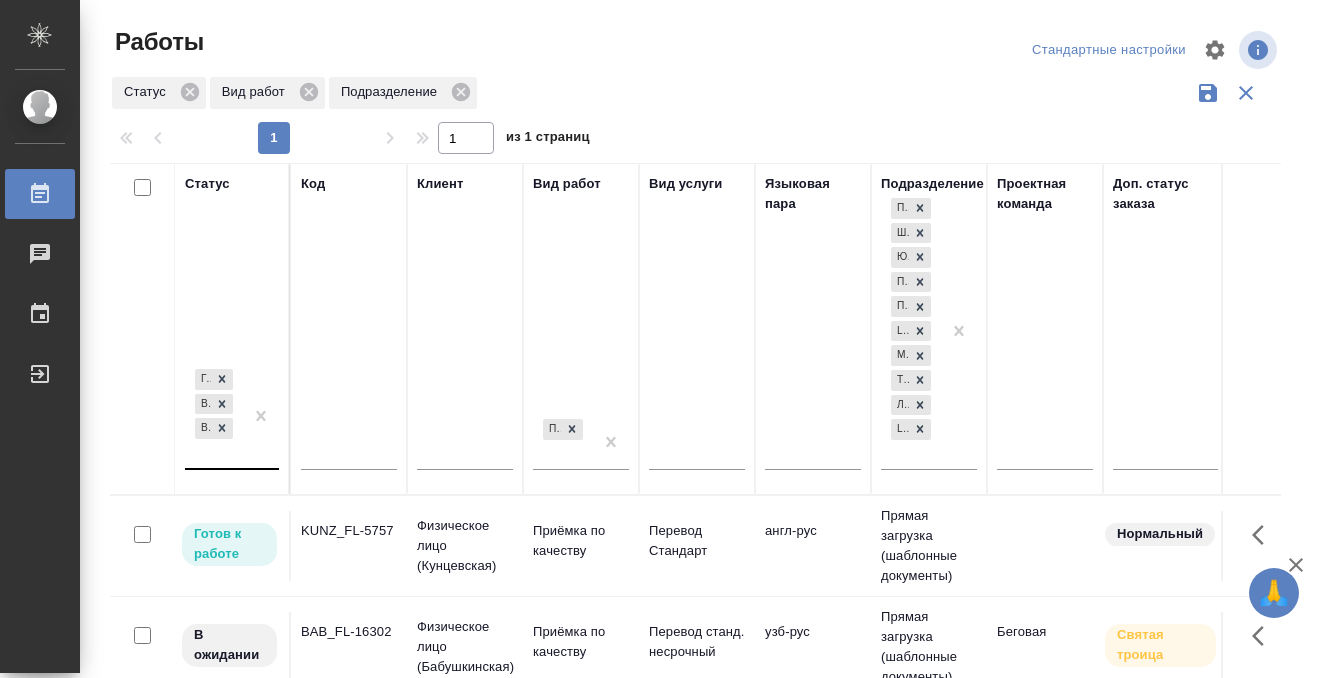 click at bounding box center (261, 416) 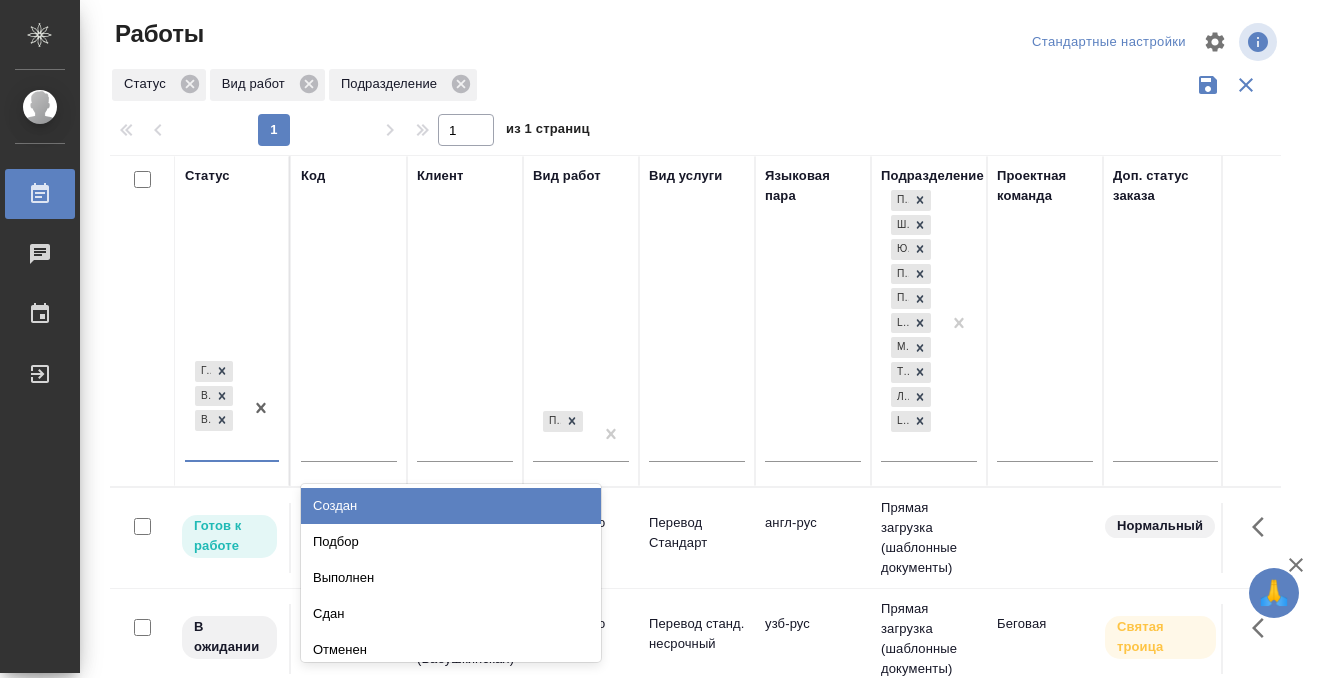 scroll, scrollTop: 10, scrollLeft: 0, axis: vertical 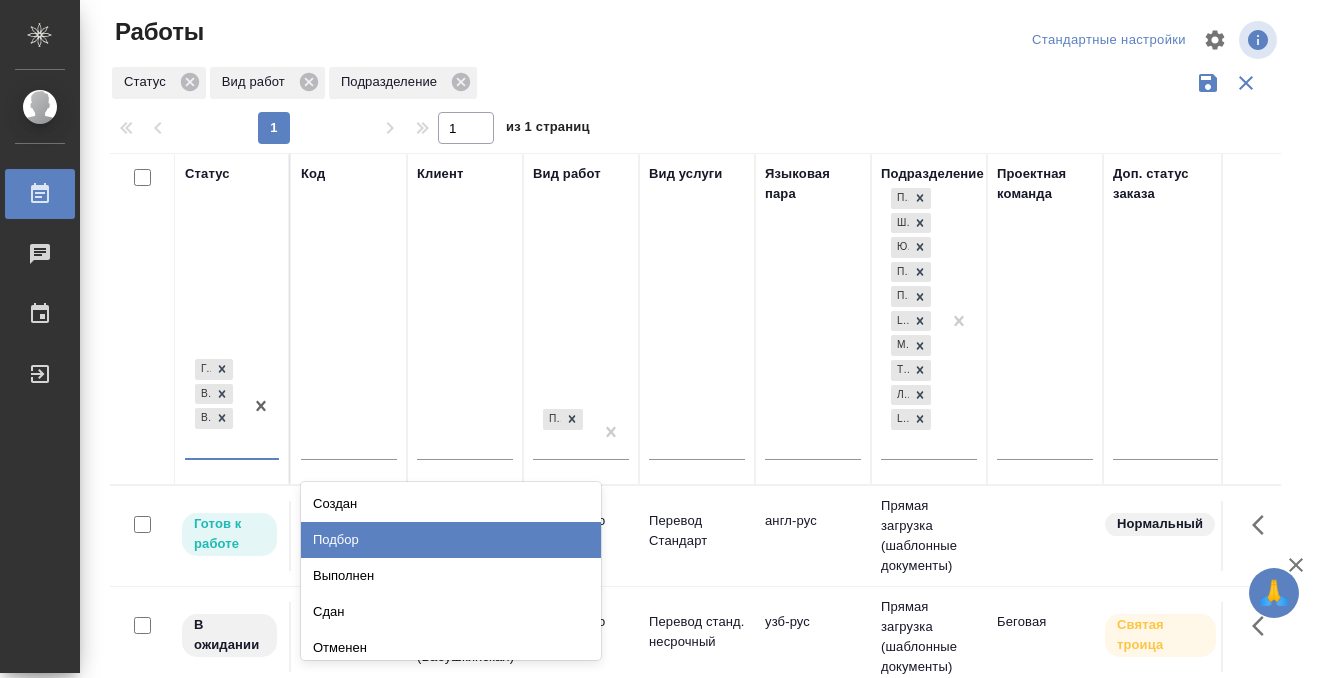 click on "Подбор" at bounding box center [451, 540] 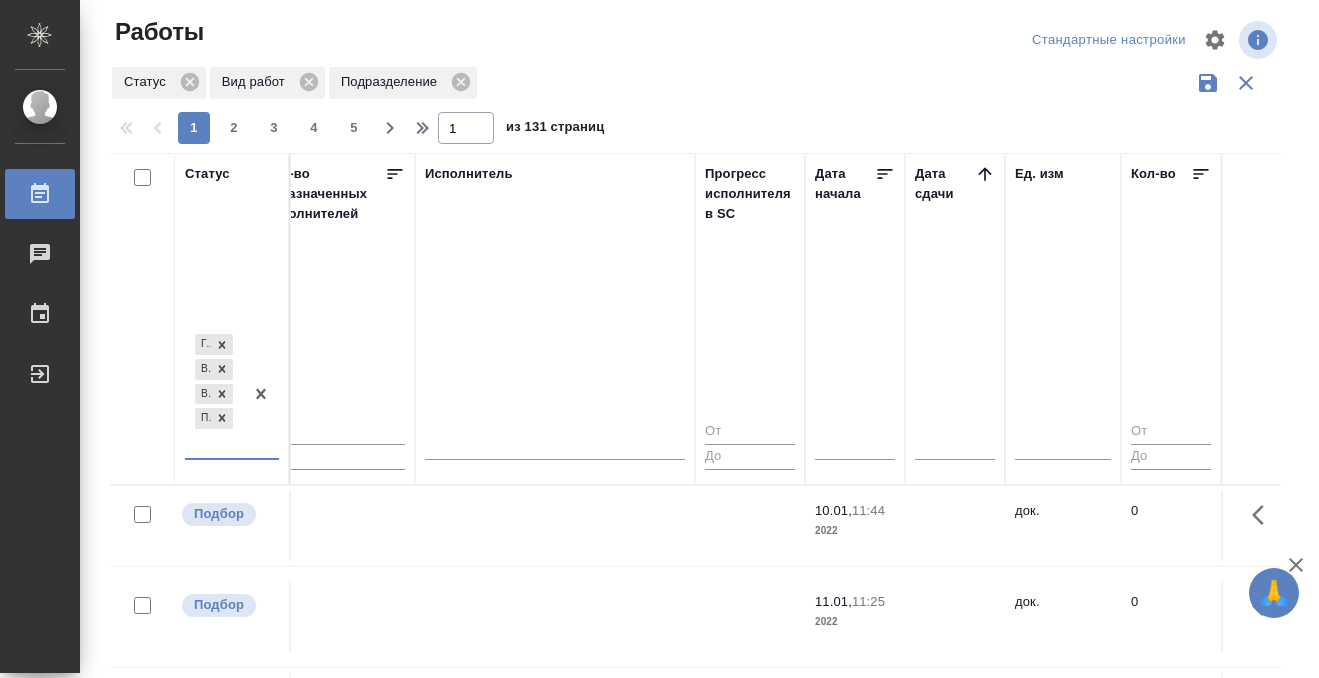 scroll, scrollTop: 0, scrollLeft: 1207, axis: horizontal 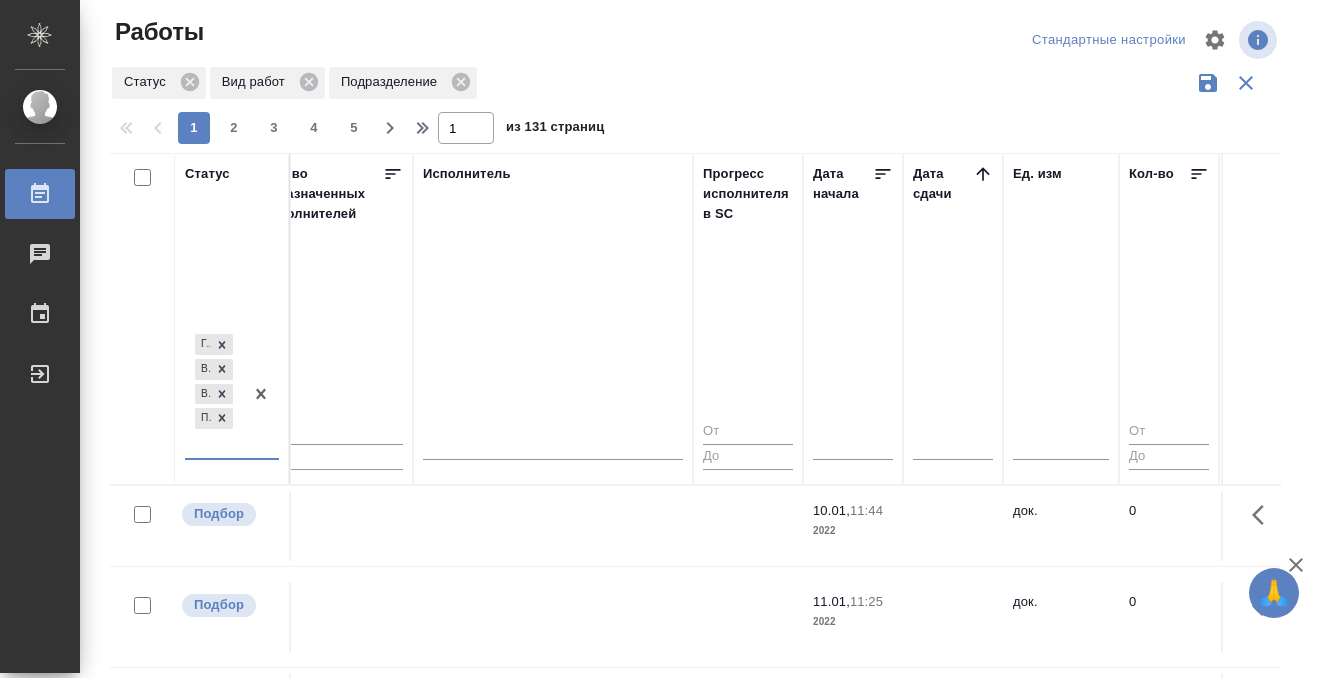 click 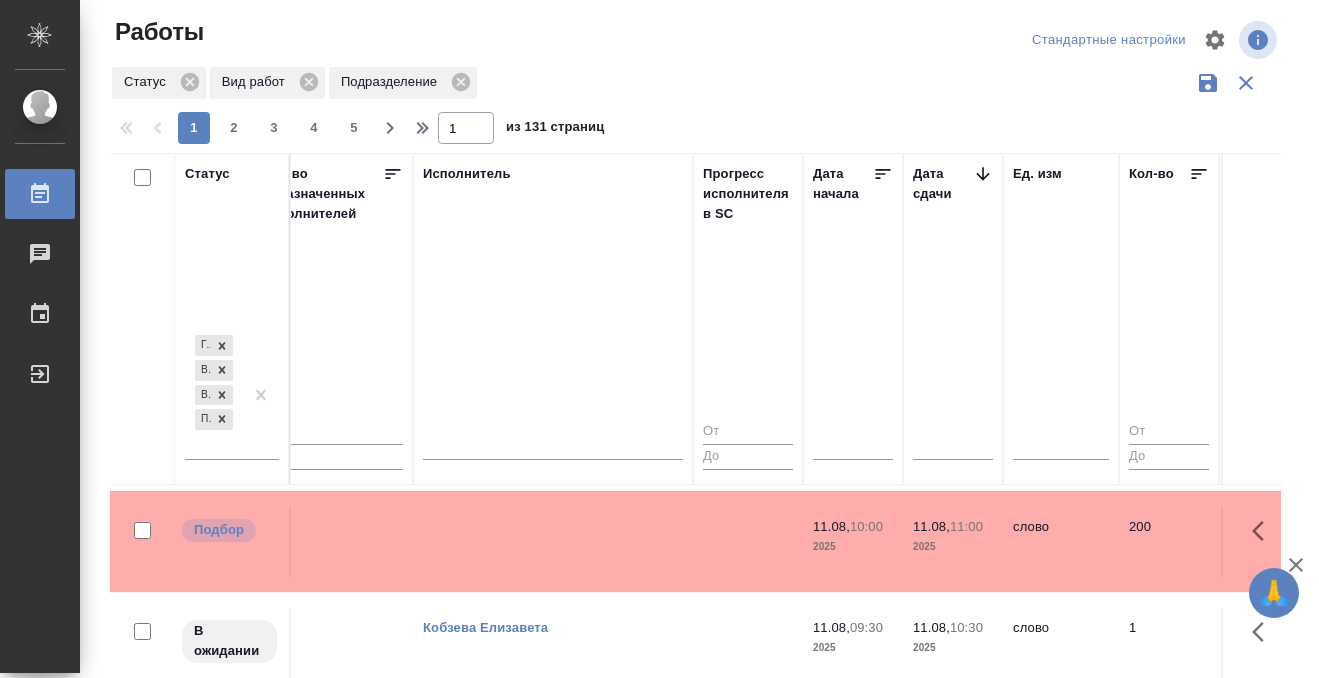 scroll, scrollTop: 532, scrollLeft: 1207, axis: both 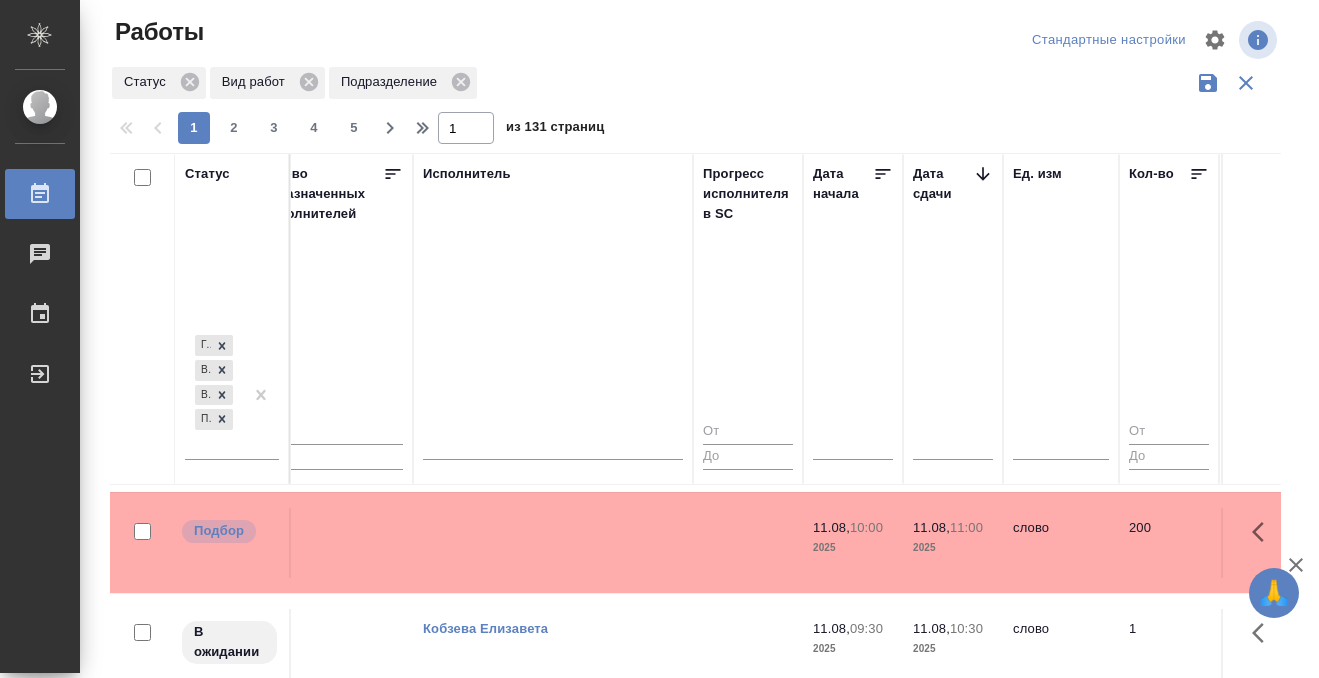 click at bounding box center (553, 21) 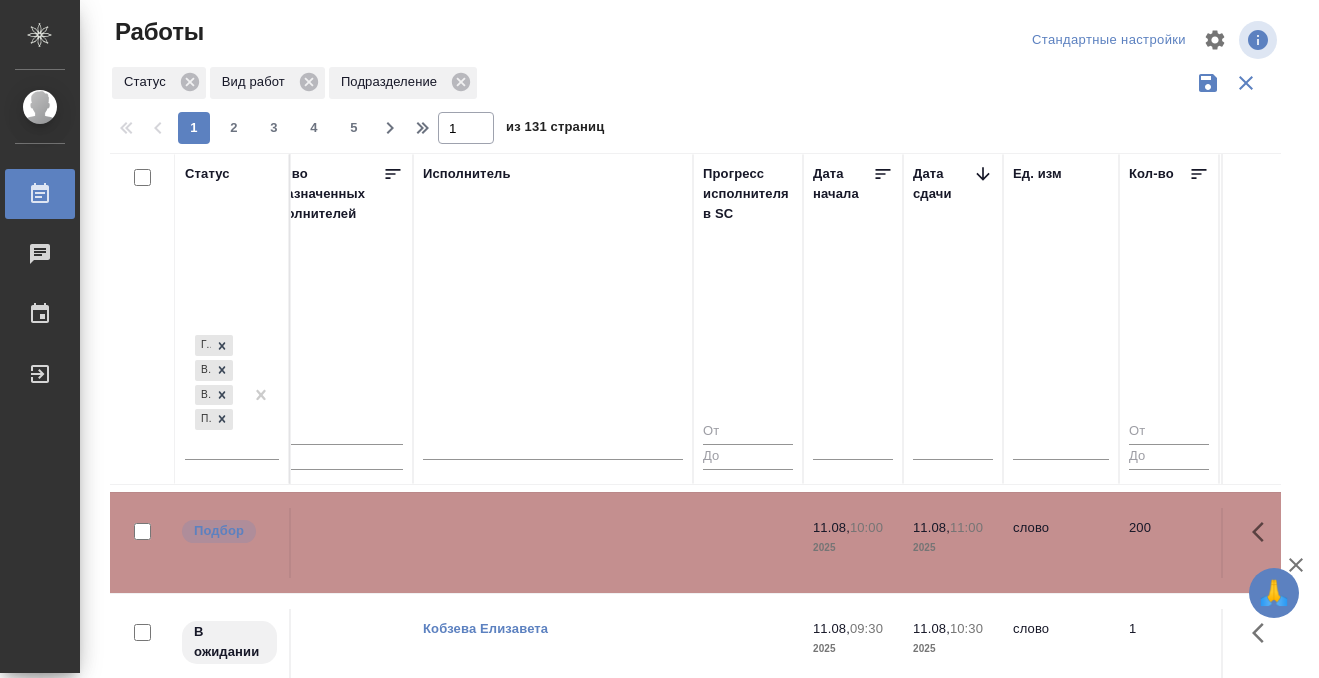 scroll, scrollTop: 630, scrollLeft: 1207, axis: both 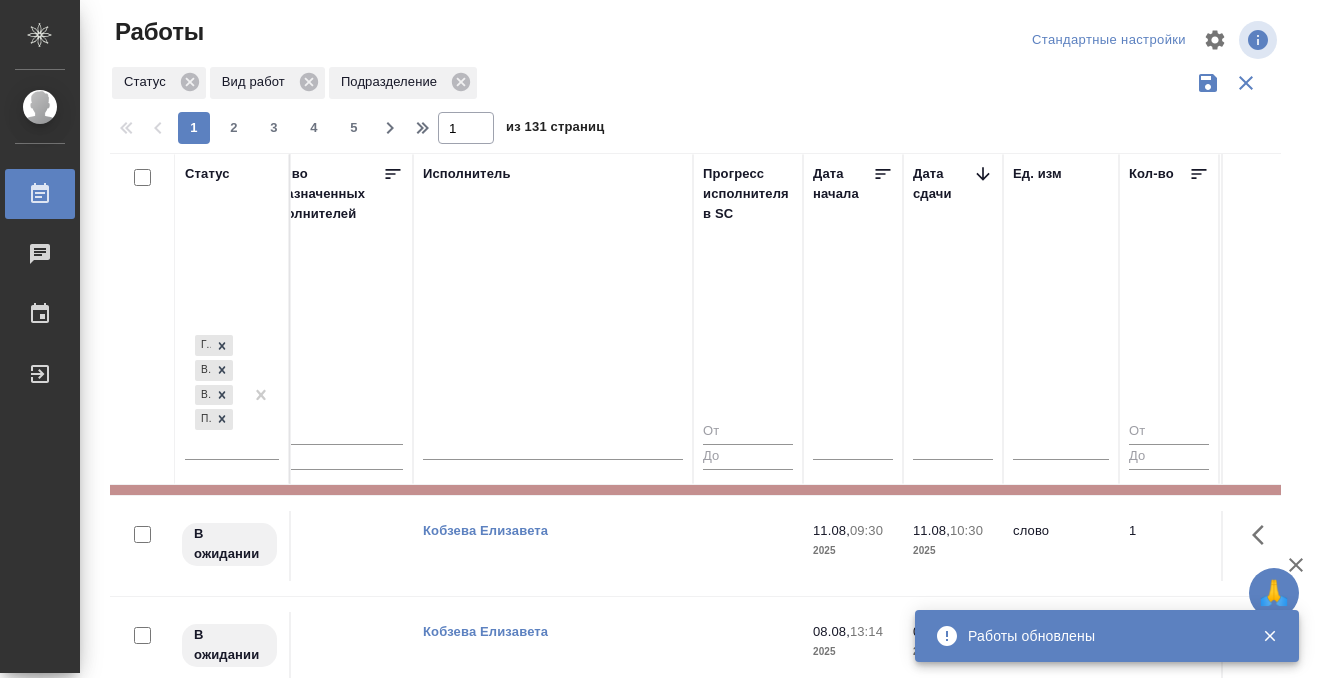 click 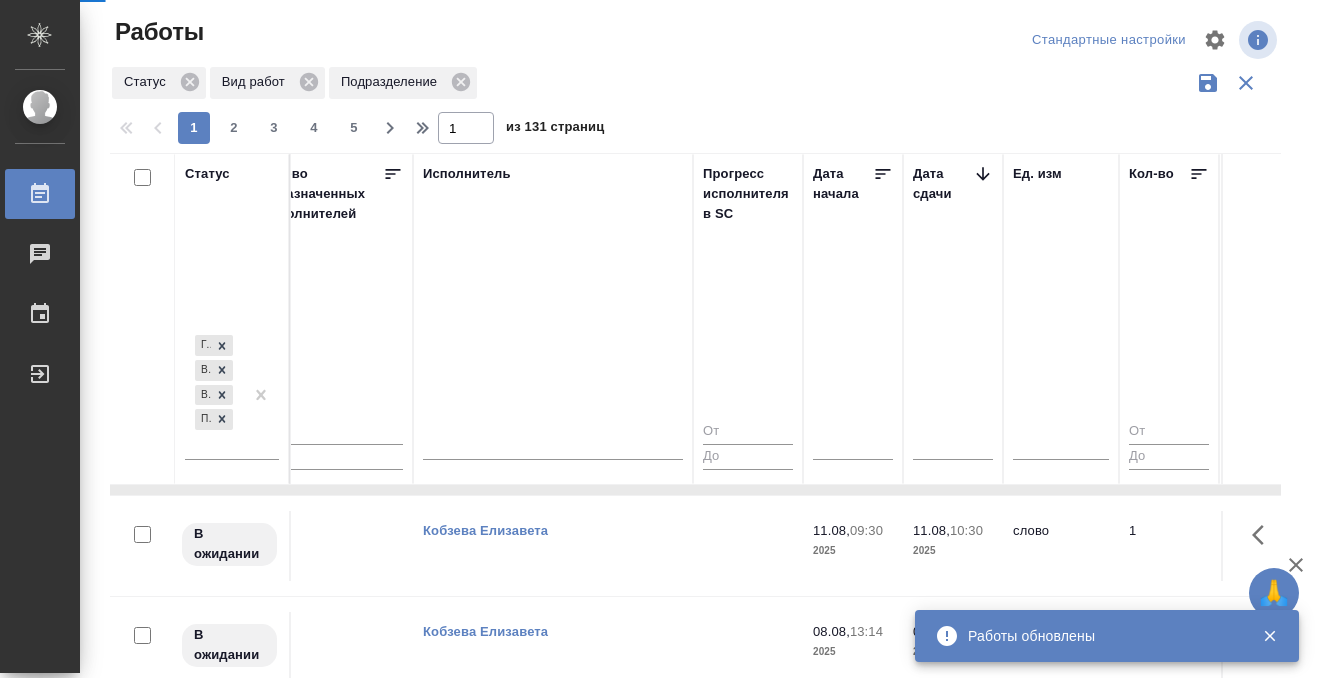 scroll, scrollTop: 1040, scrollLeft: 1207, axis: both 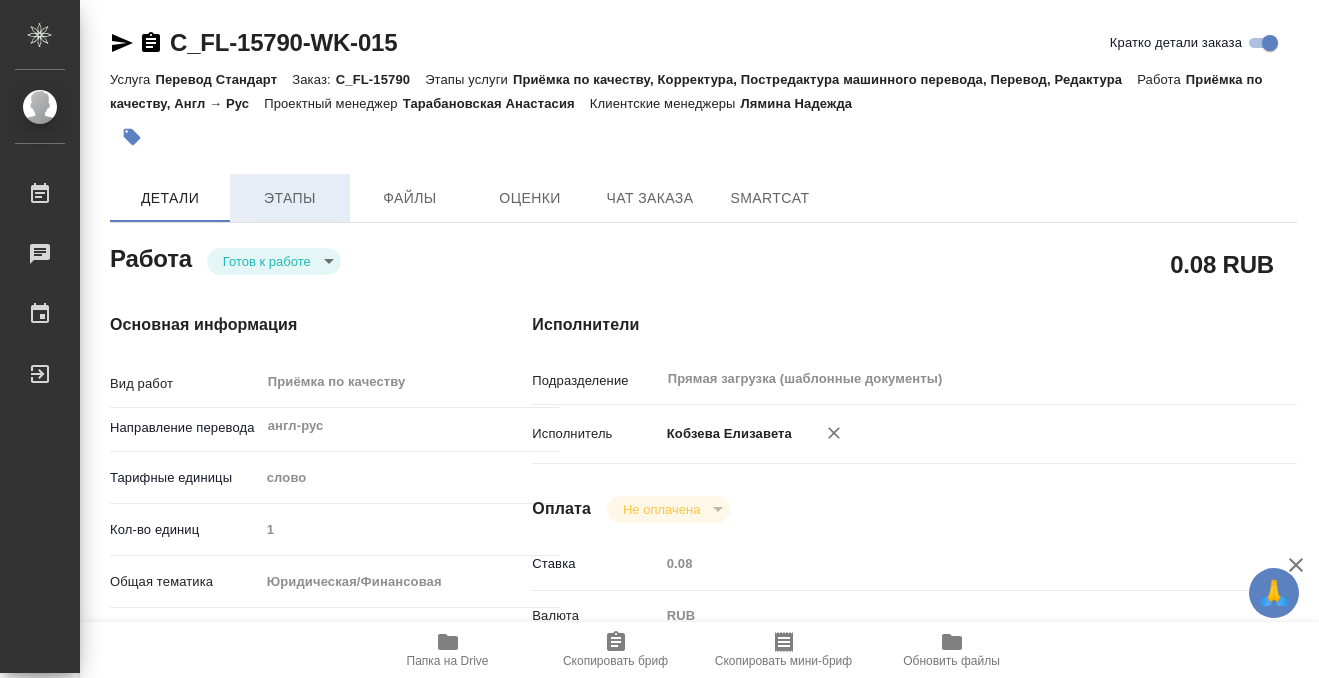 click on "Этапы" at bounding box center (290, 198) 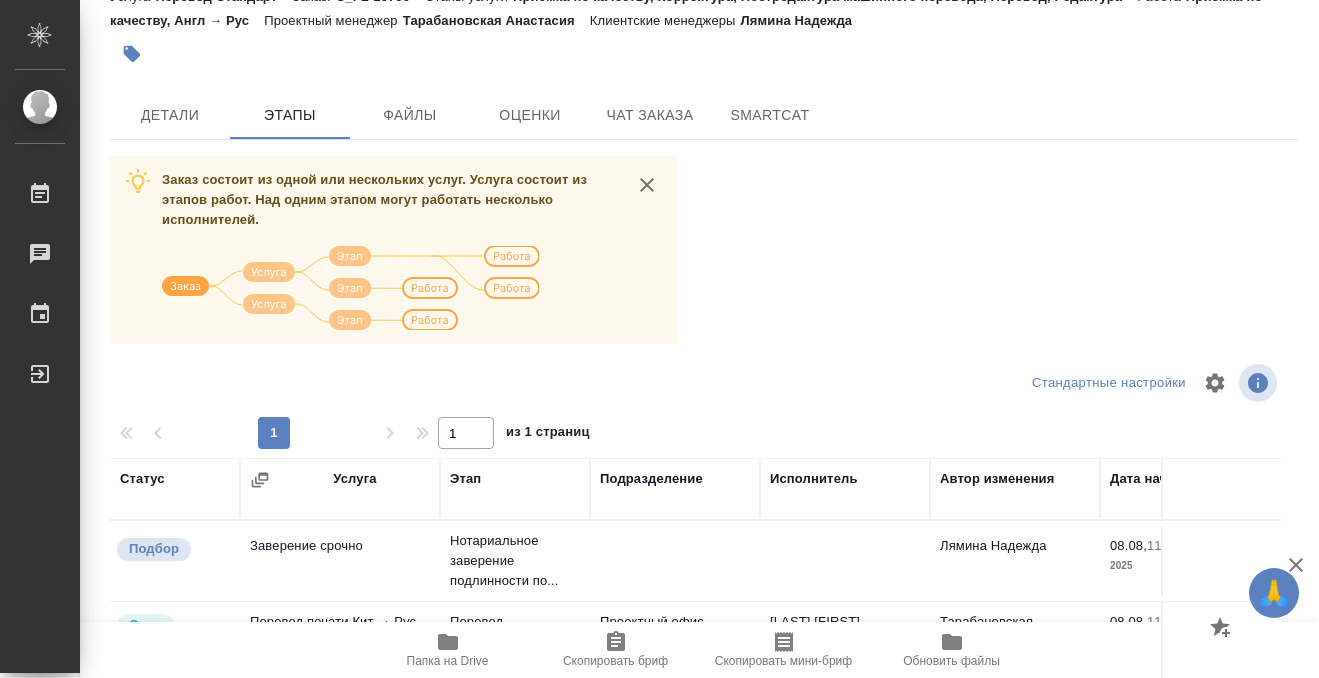 scroll, scrollTop: 359, scrollLeft: 0, axis: vertical 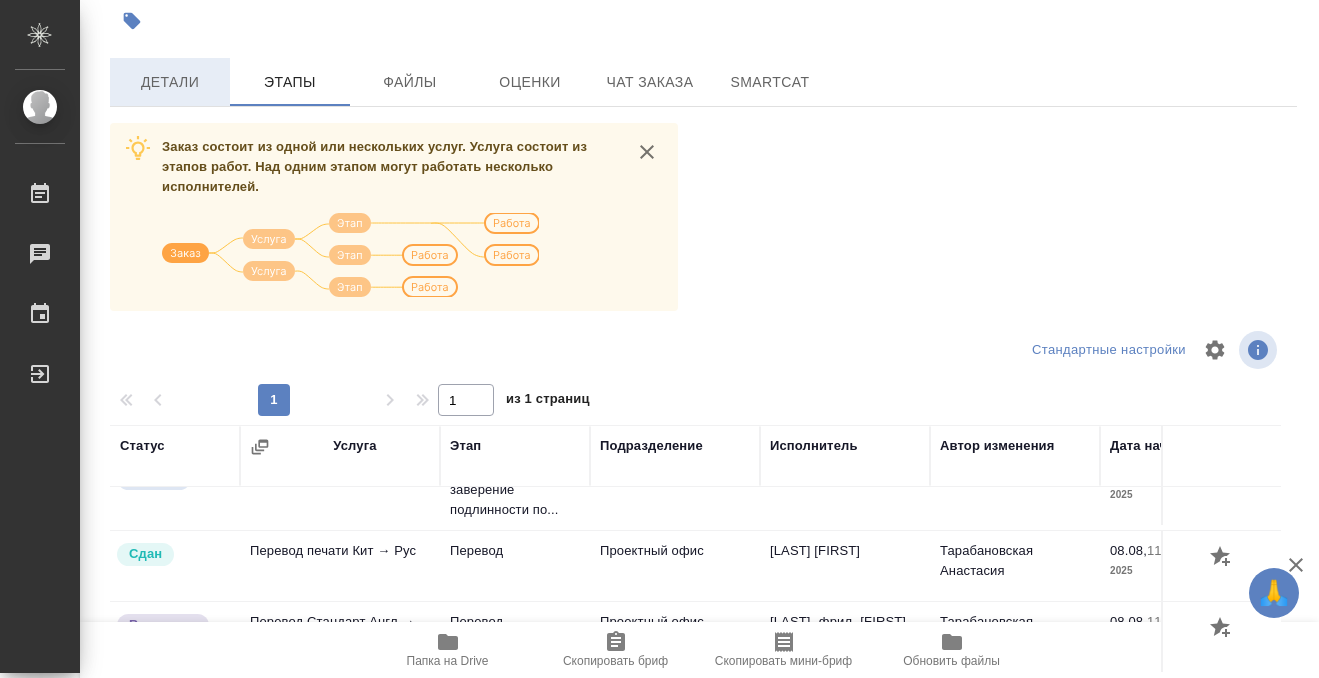 click on "Детали" at bounding box center (170, 82) 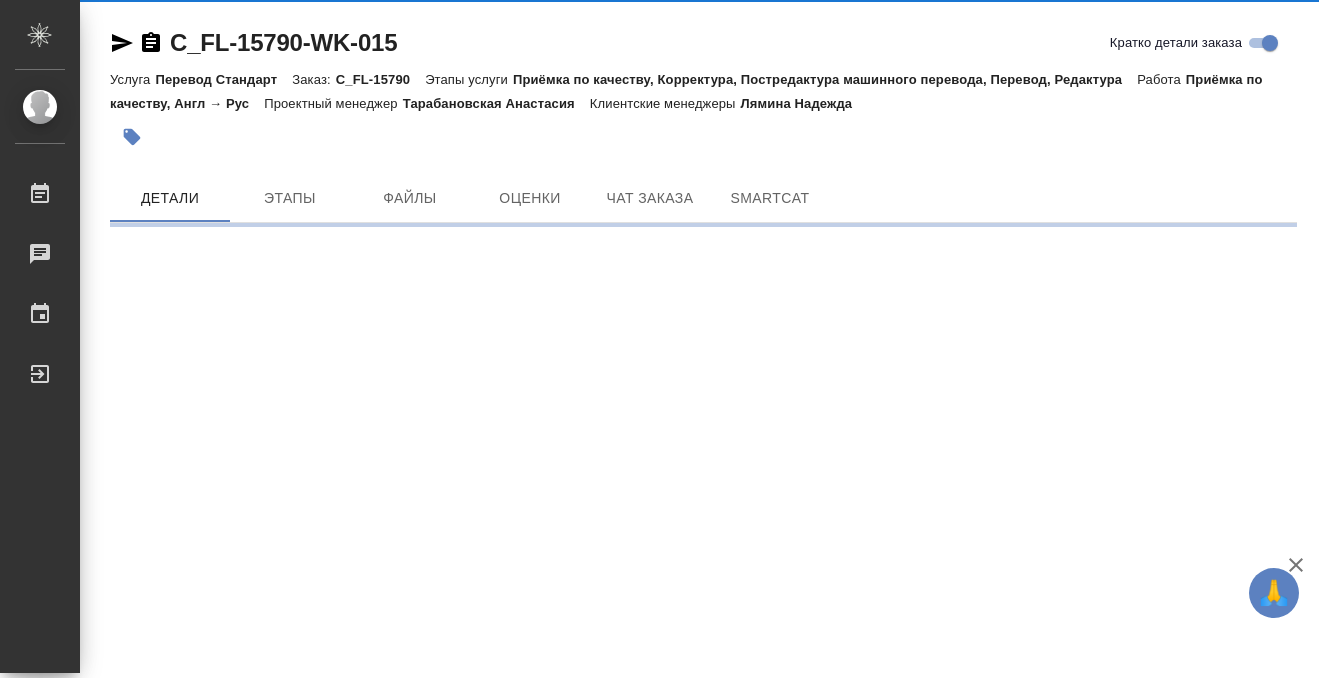 scroll, scrollTop: 0, scrollLeft: 0, axis: both 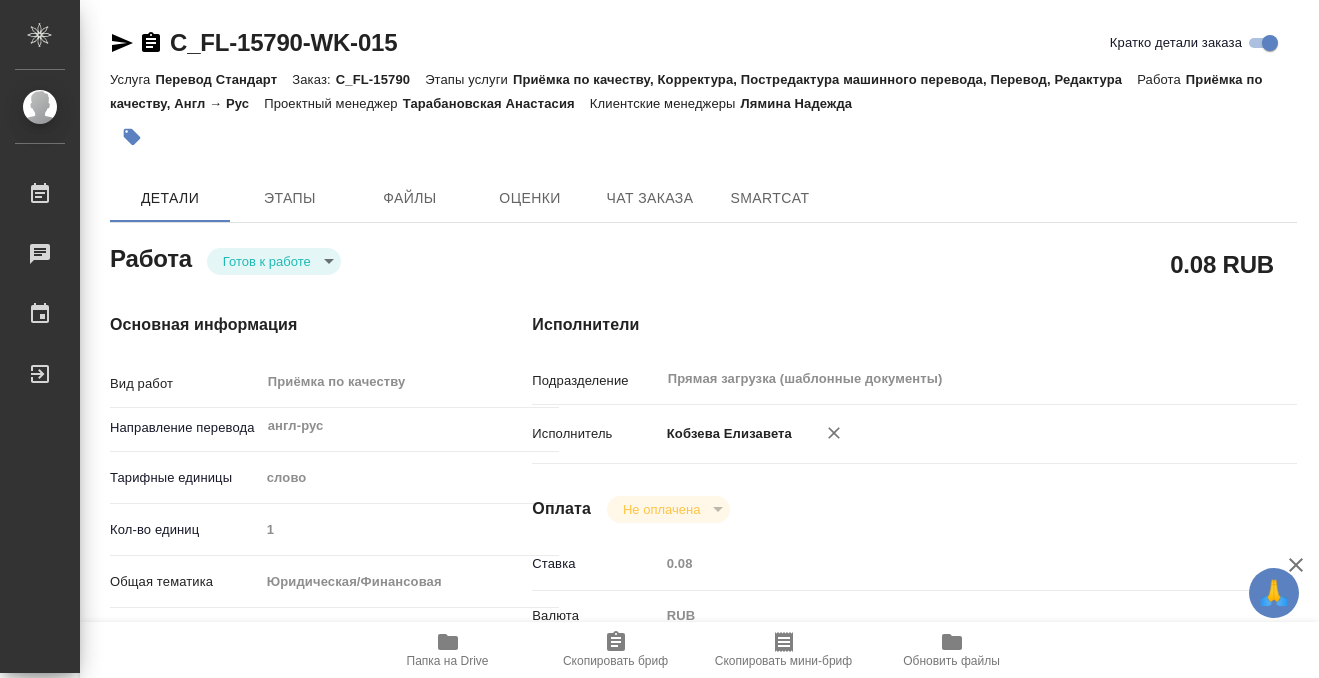 type on "x" 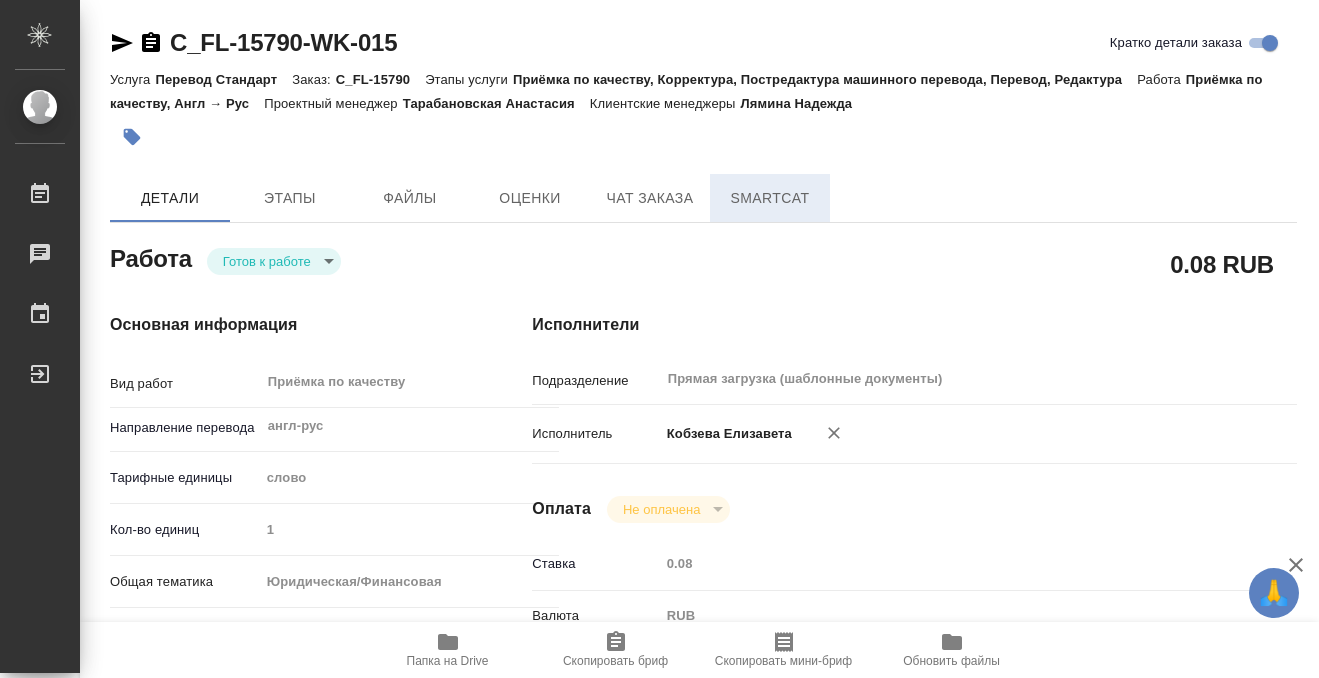 type on "x" 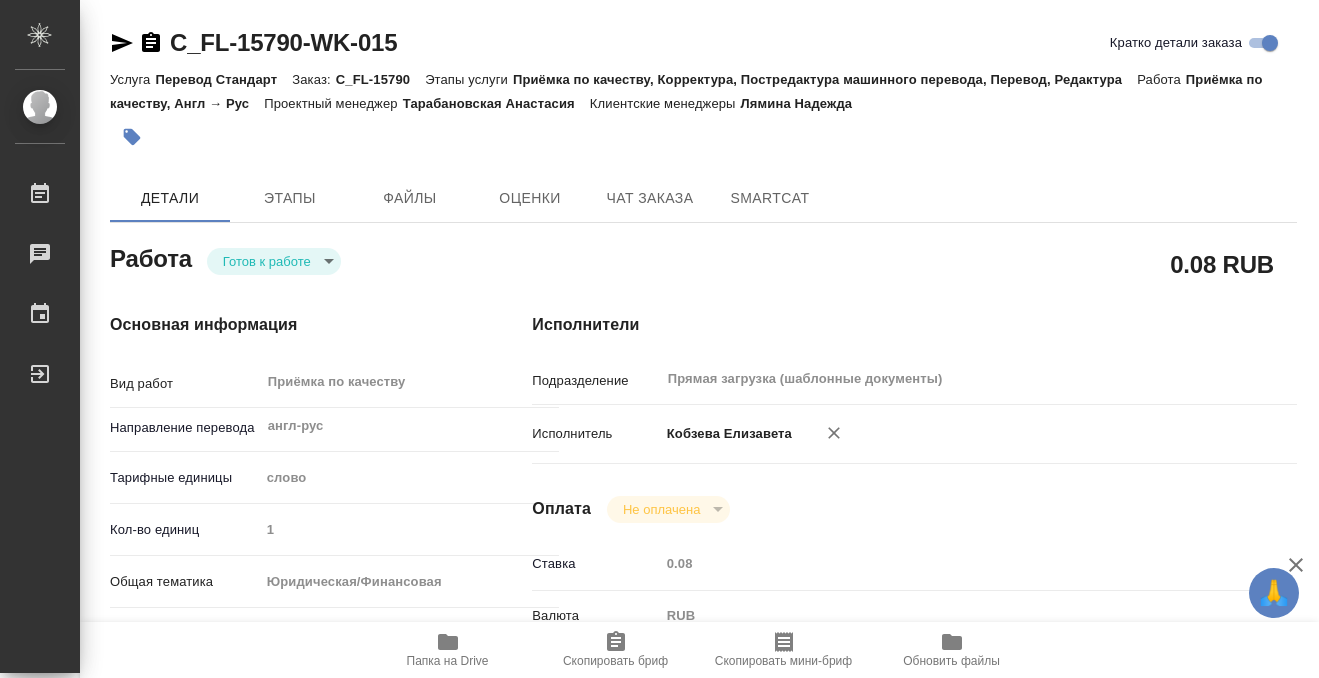 type on "x" 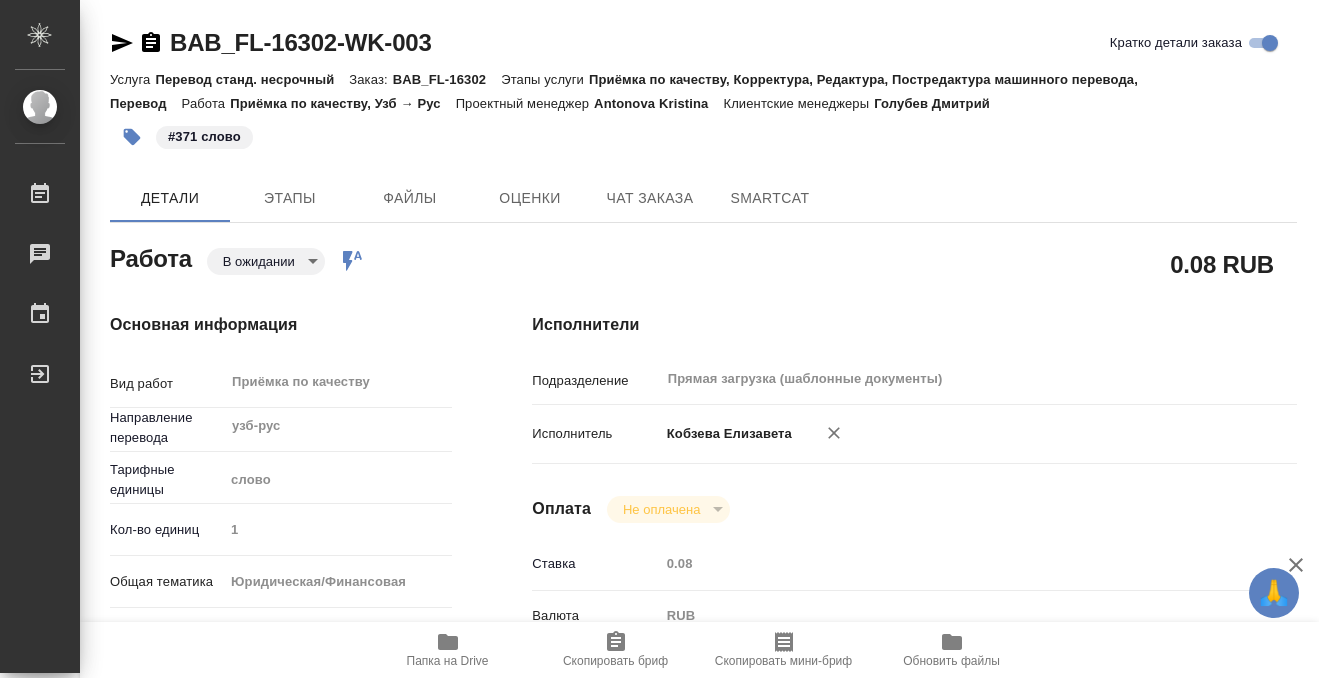 scroll, scrollTop: 0, scrollLeft: 0, axis: both 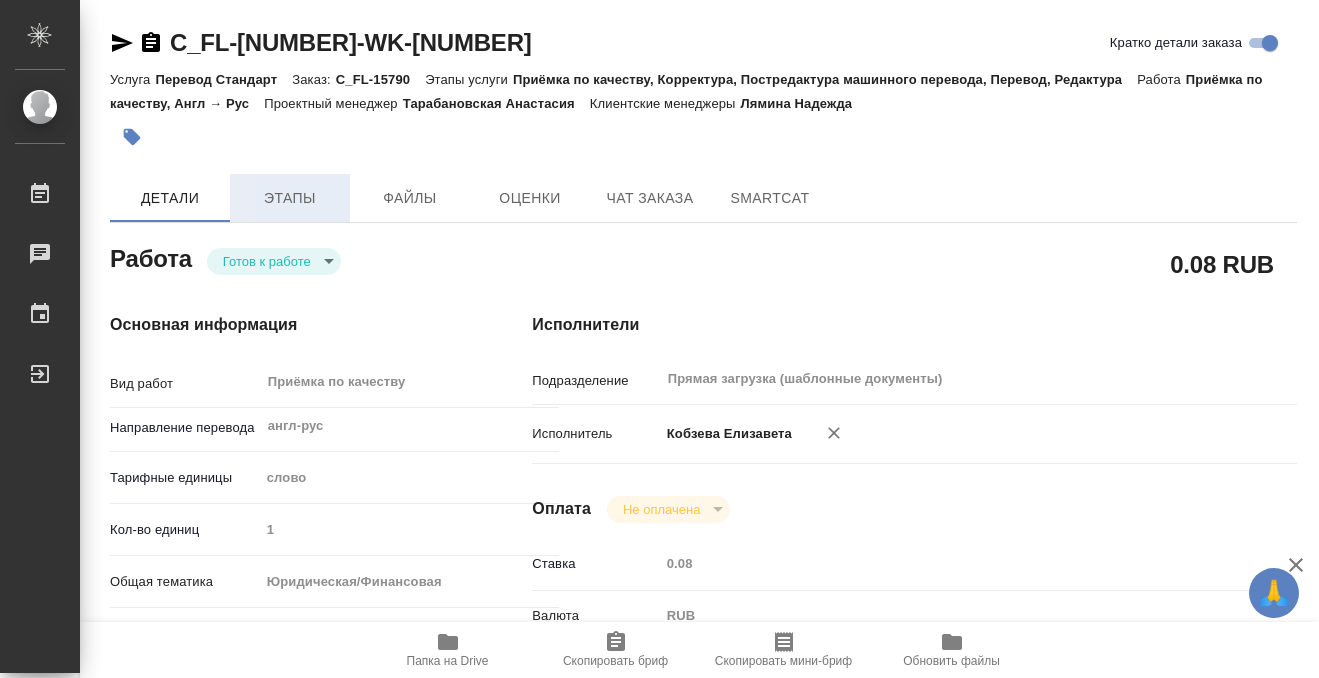 click on "Этапы" at bounding box center (290, 198) 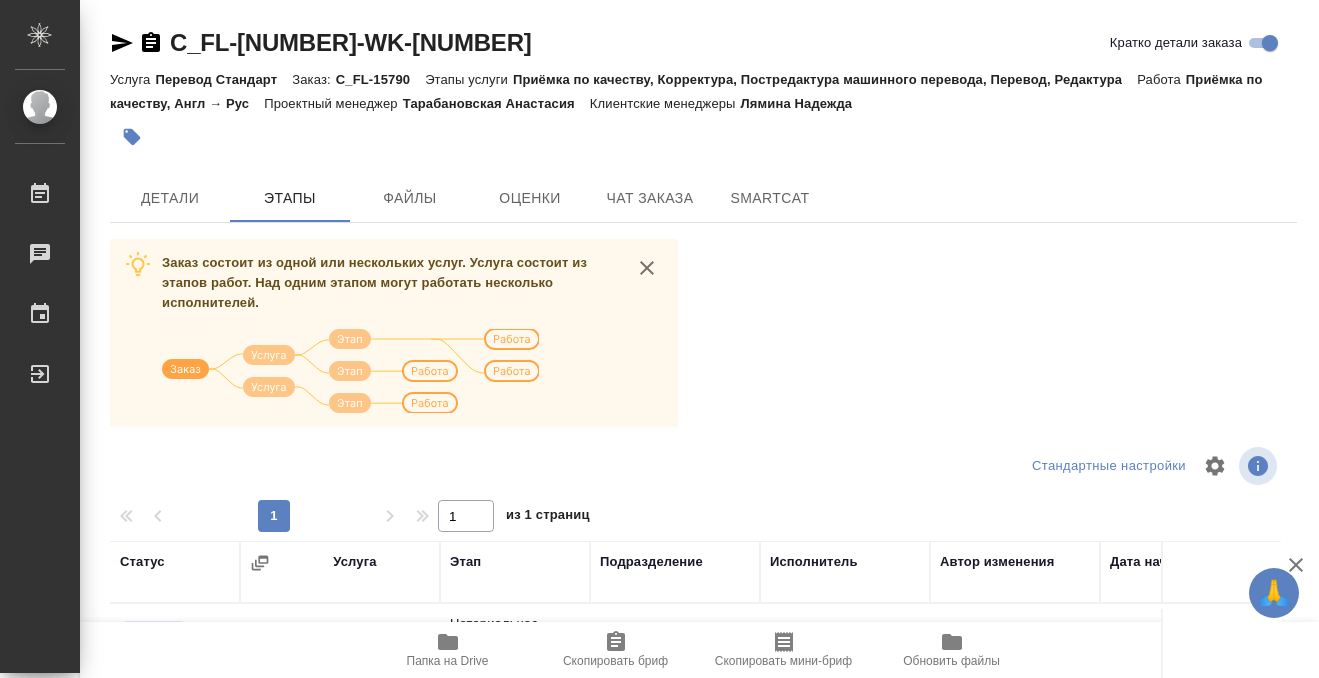 scroll, scrollTop: 38, scrollLeft: 0, axis: vertical 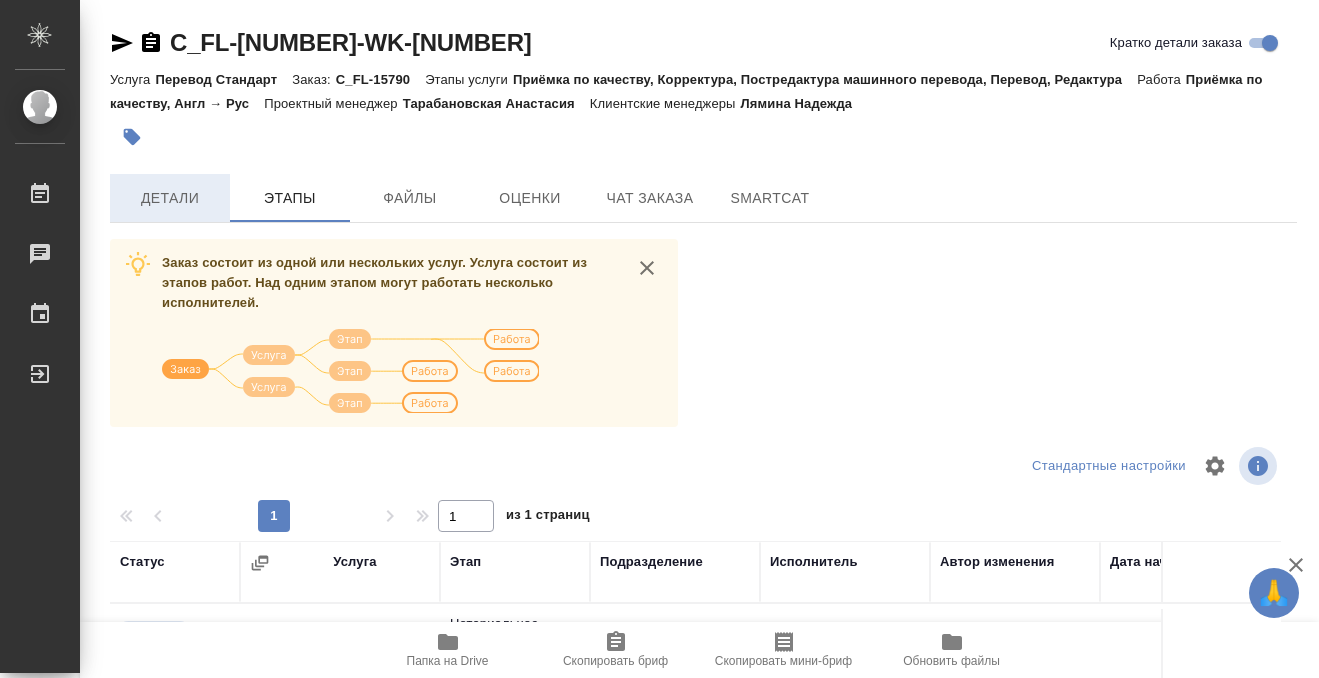 click on "Детали" at bounding box center [170, 198] 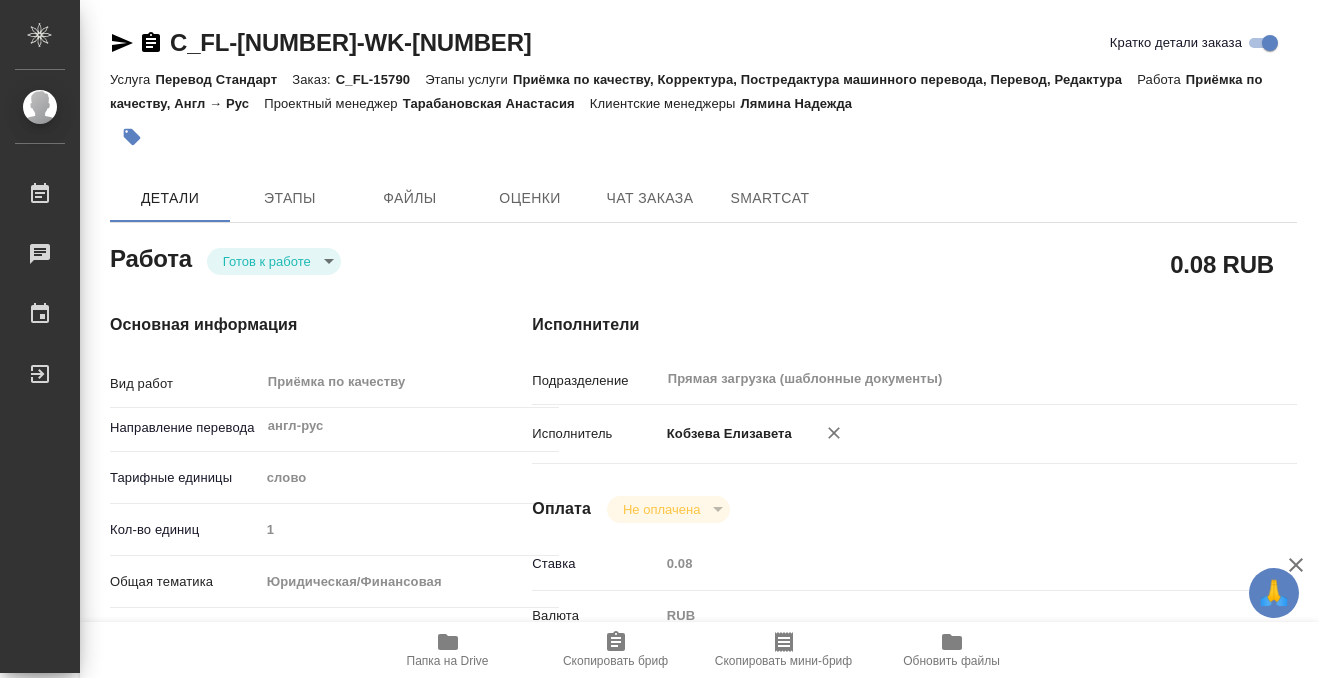 type on "x" 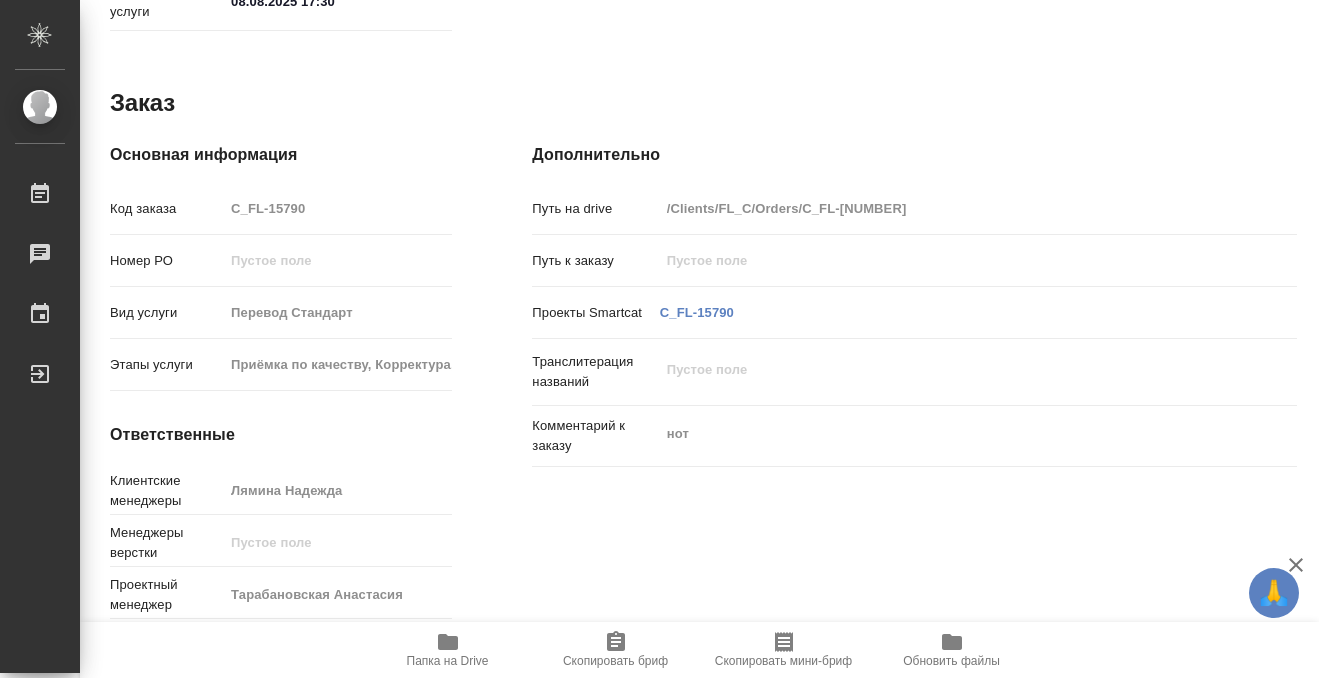 scroll, scrollTop: 1068, scrollLeft: 0, axis: vertical 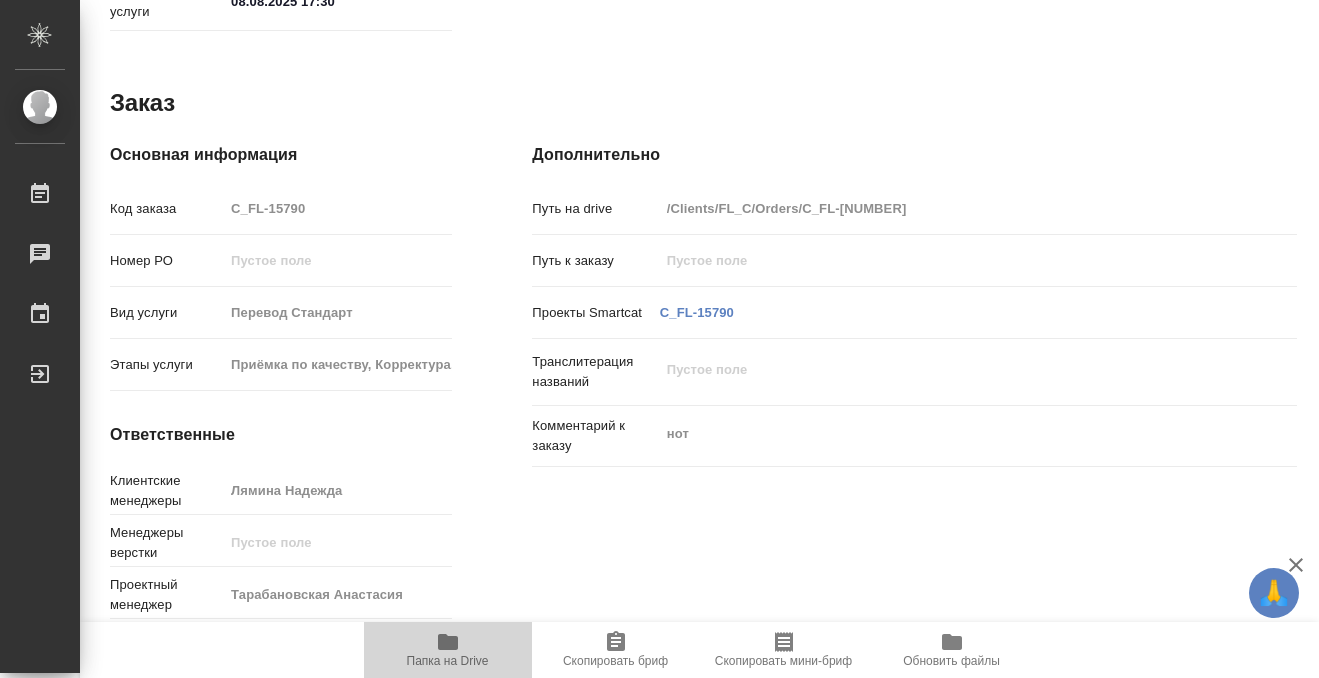 click on "Папка на Drive" at bounding box center [448, 661] 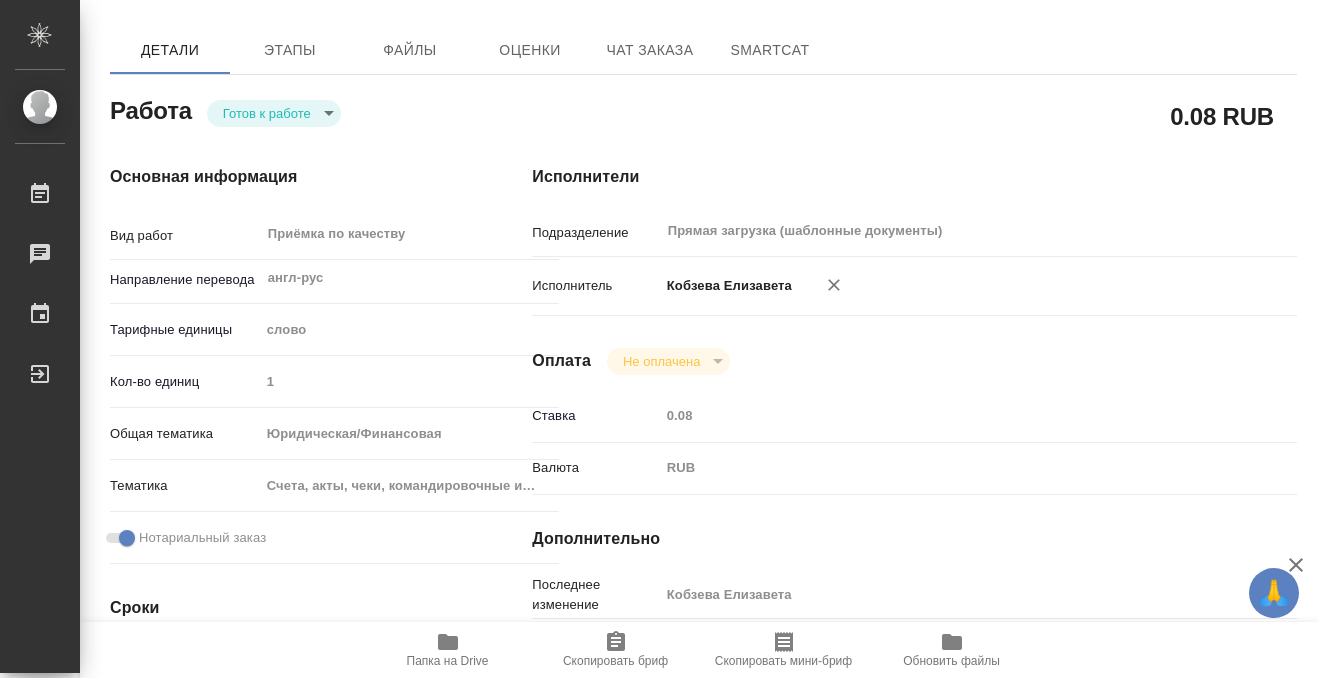 scroll, scrollTop: 1068, scrollLeft: 0, axis: vertical 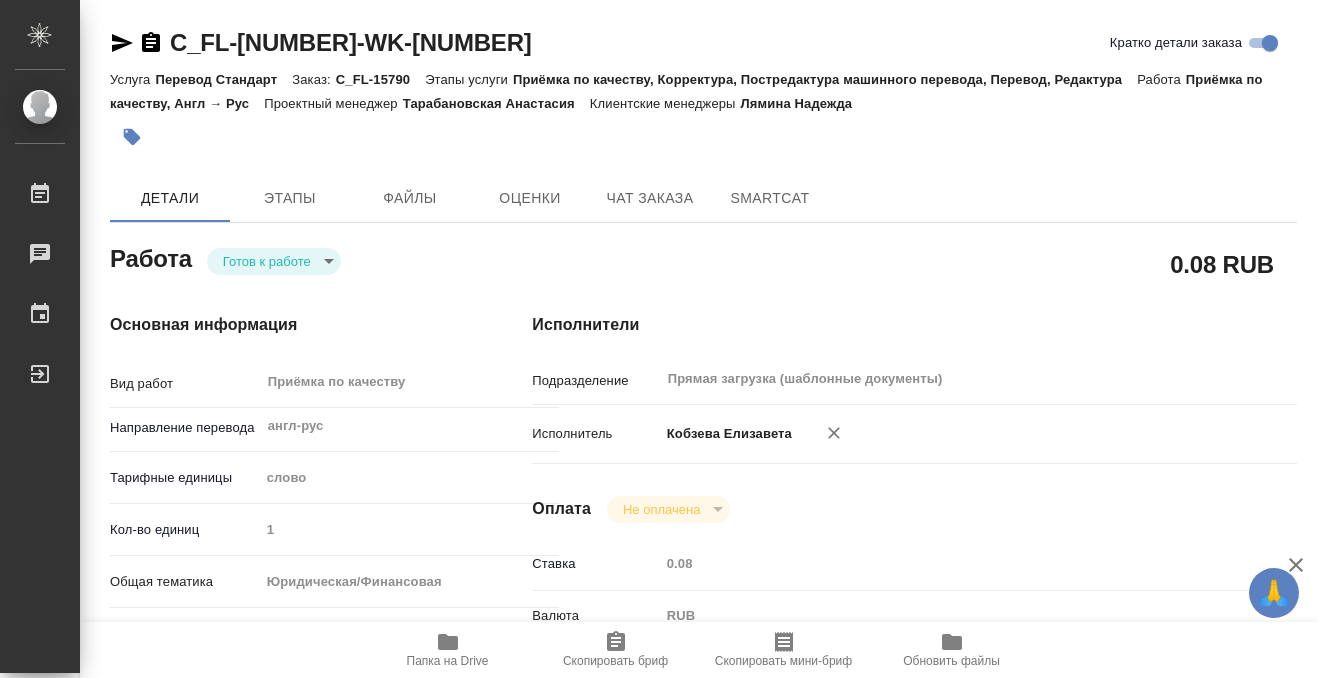 click 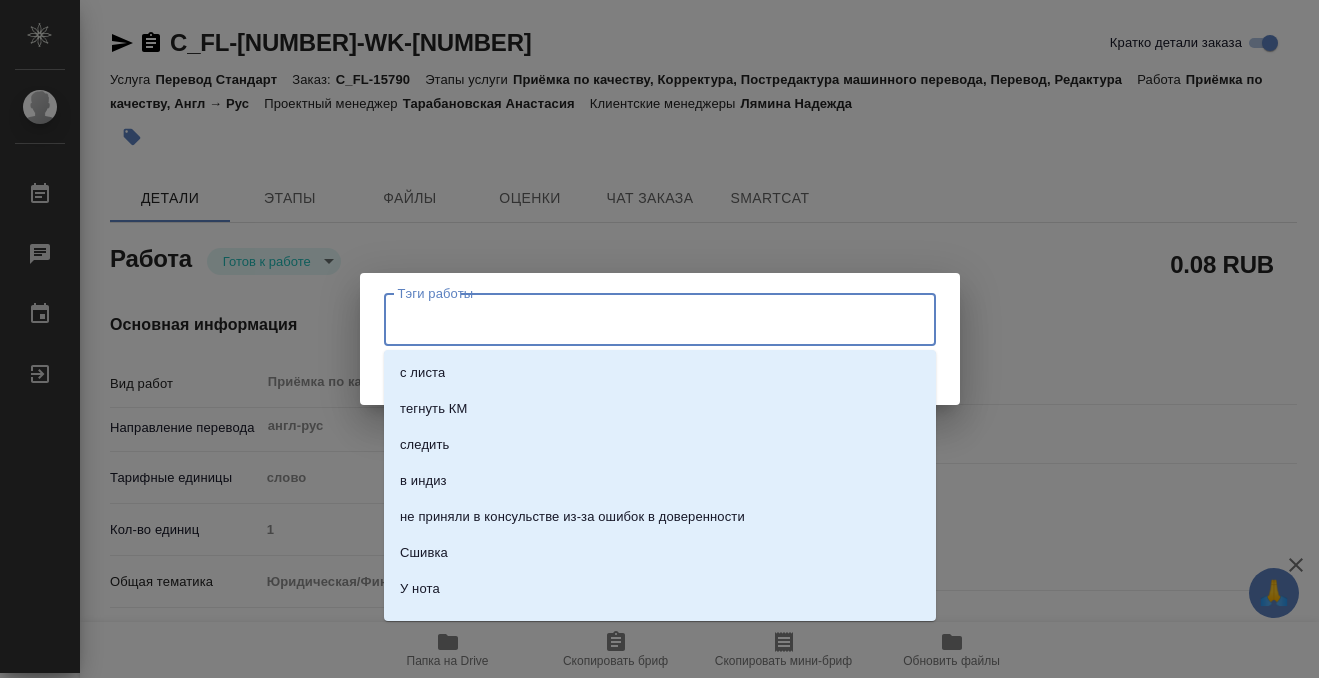 click on "Тэги работы" at bounding box center (641, 319) 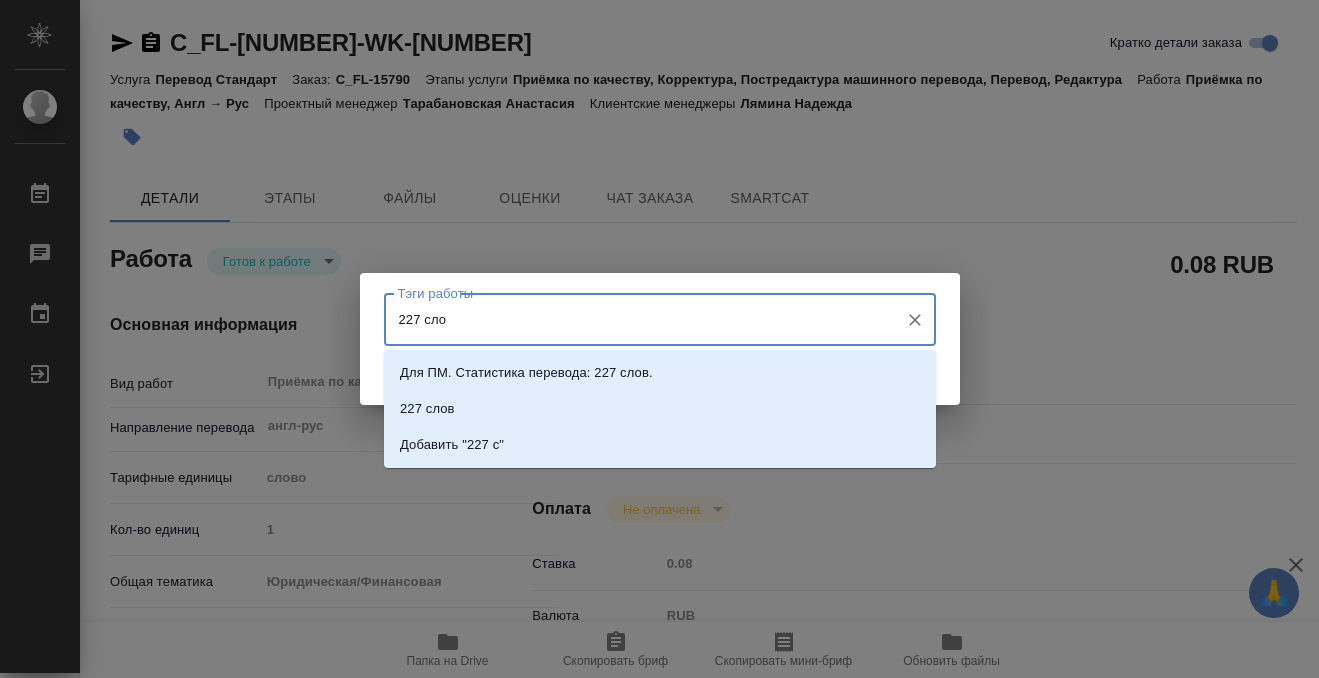 type on "227 слов" 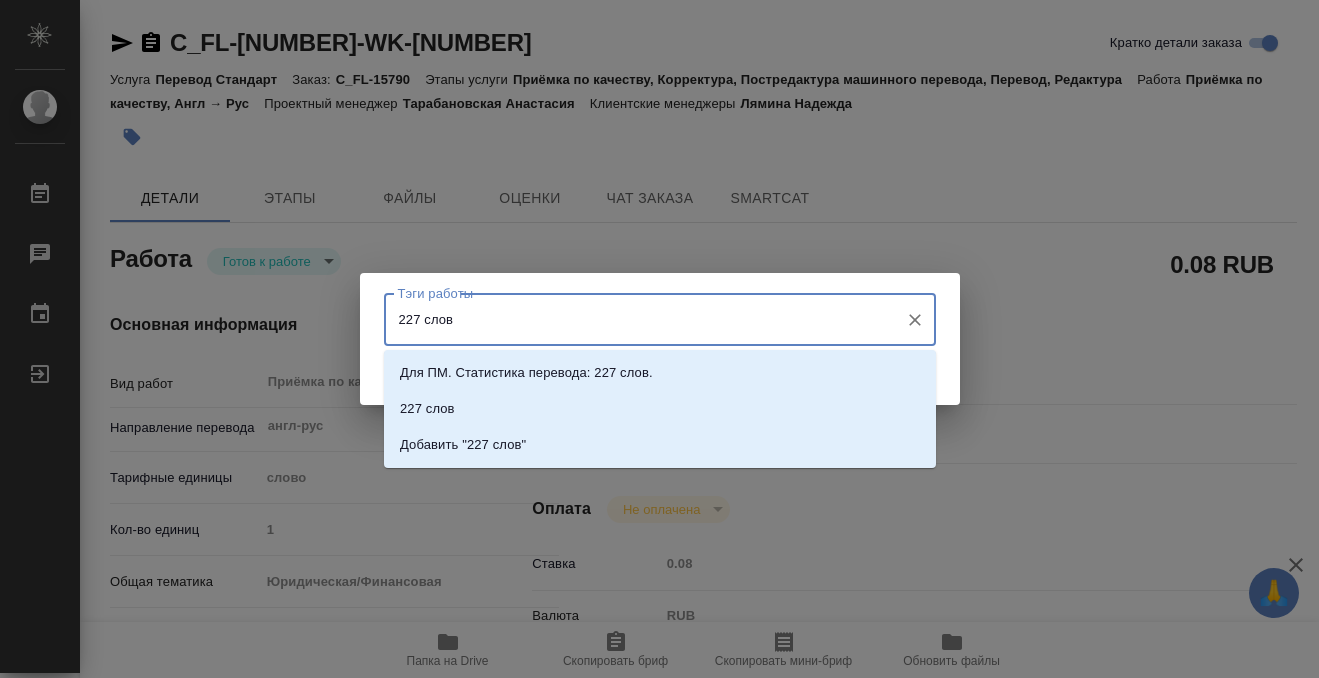 type 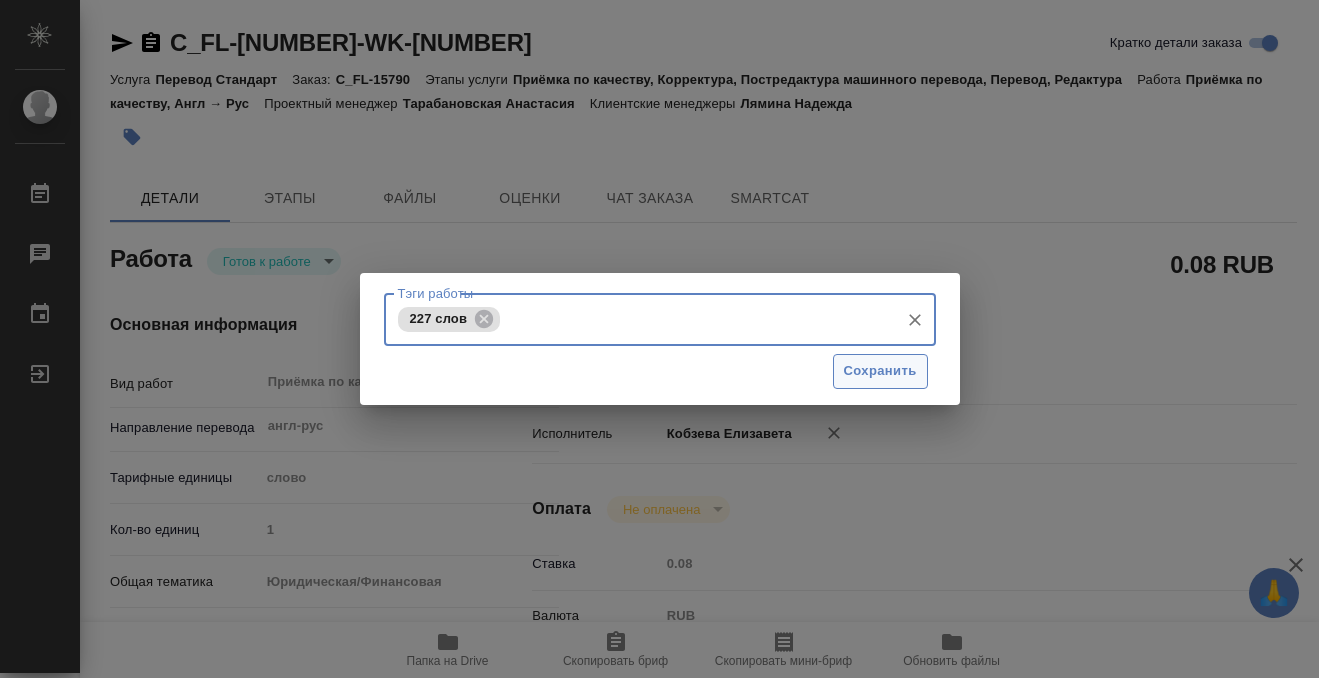 click on "Сохранить" at bounding box center (880, 371) 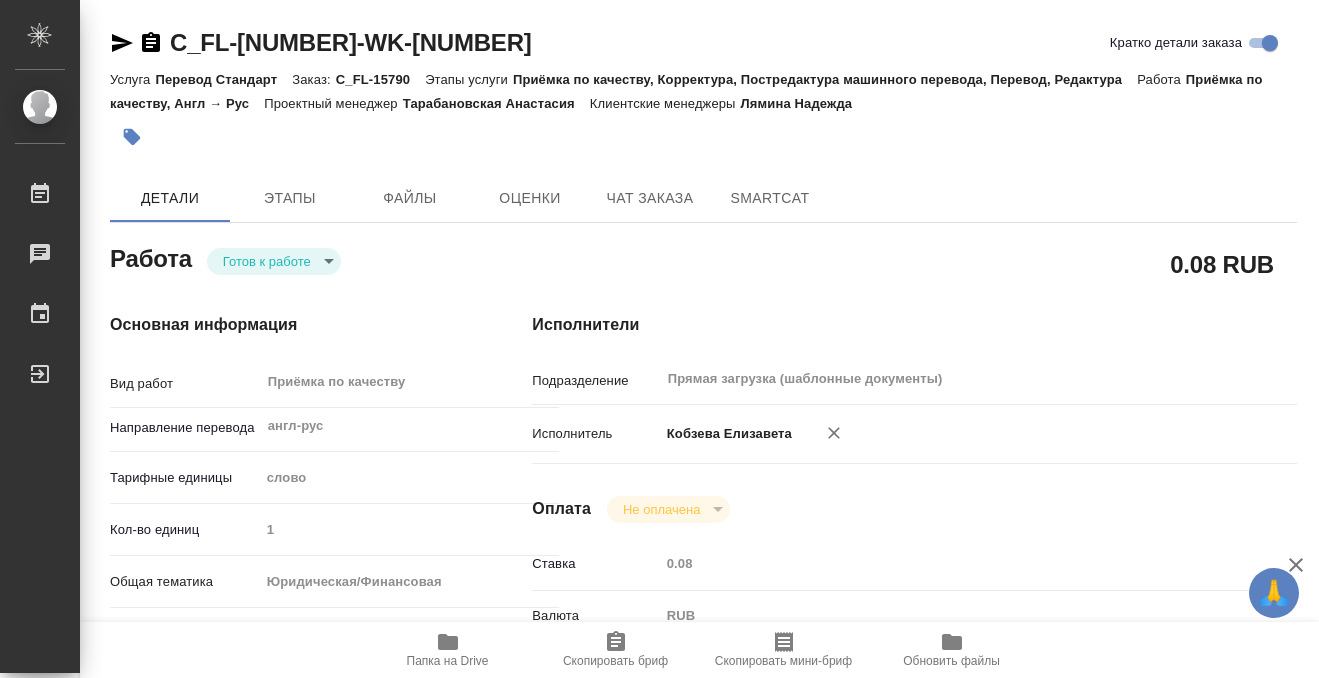 type on "readyForWork" 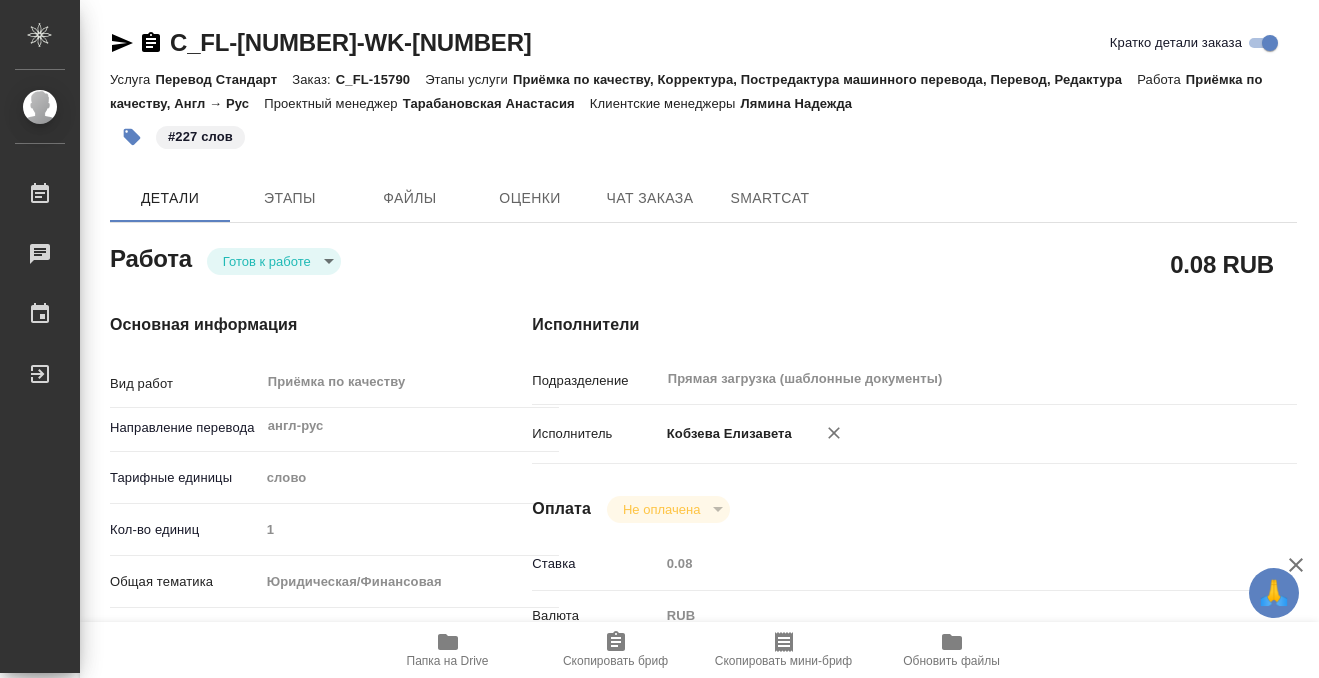 type on "x" 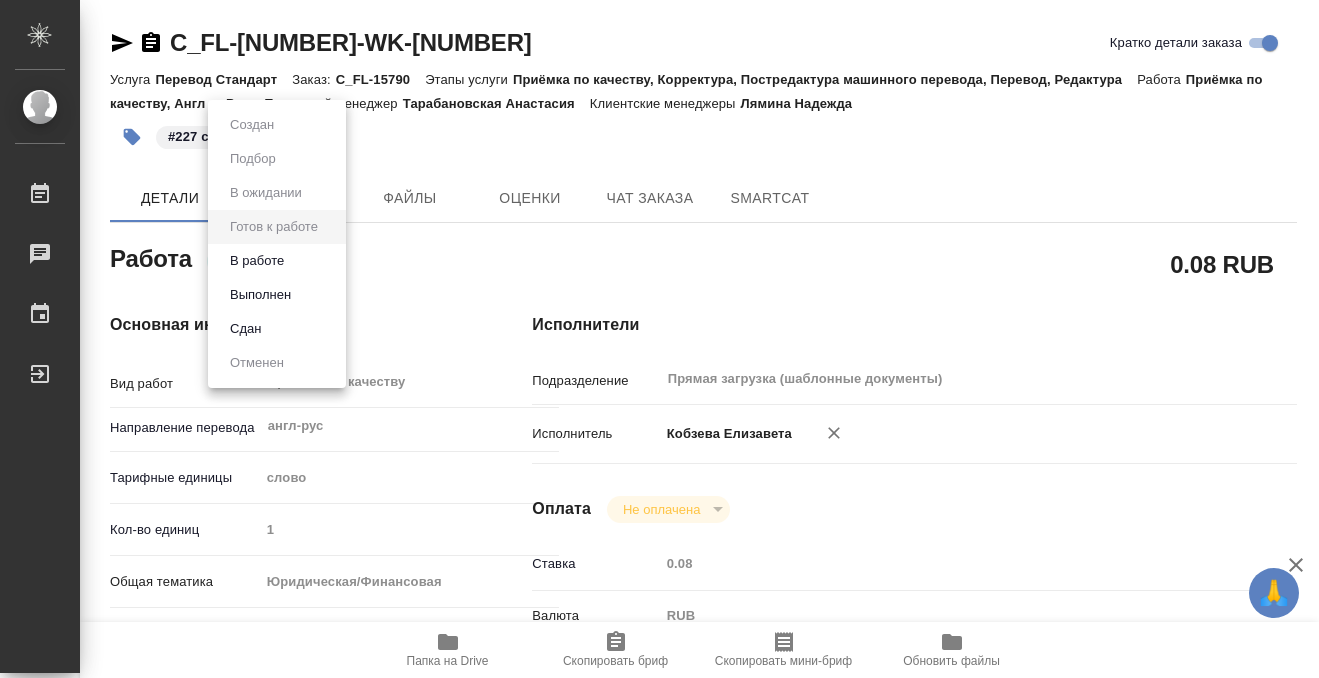 type on "x" 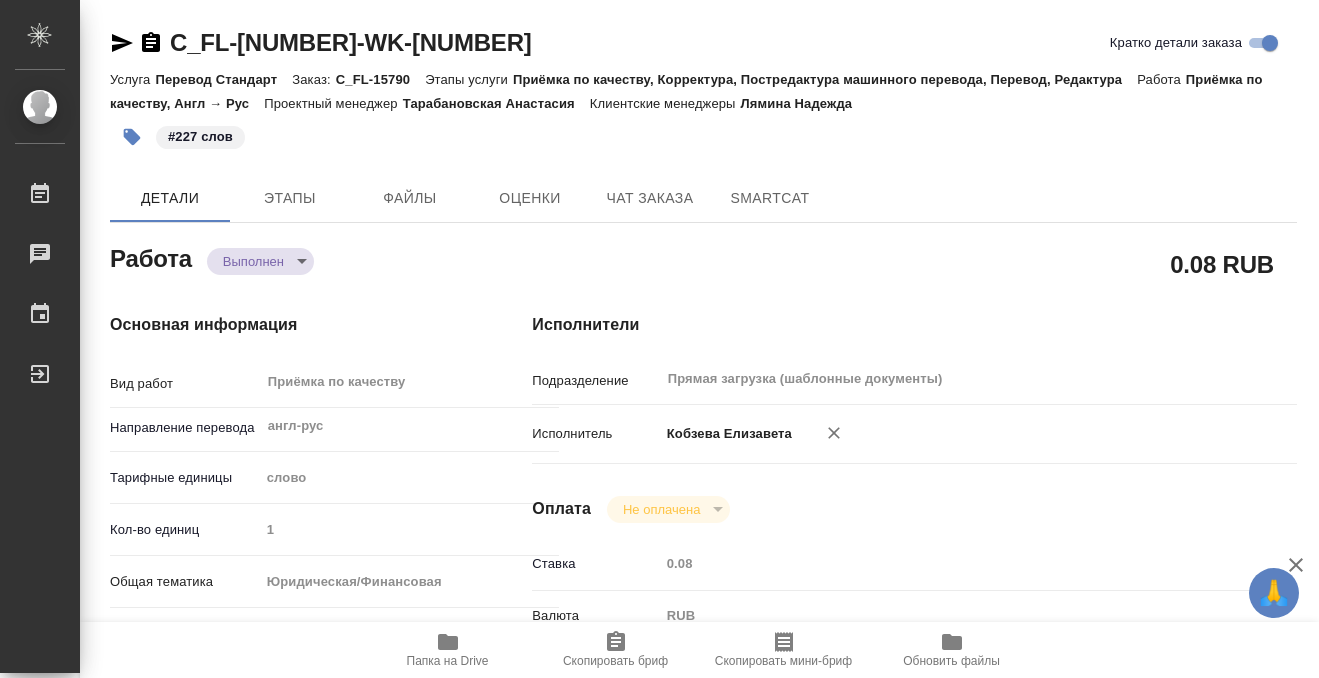 type on "x" 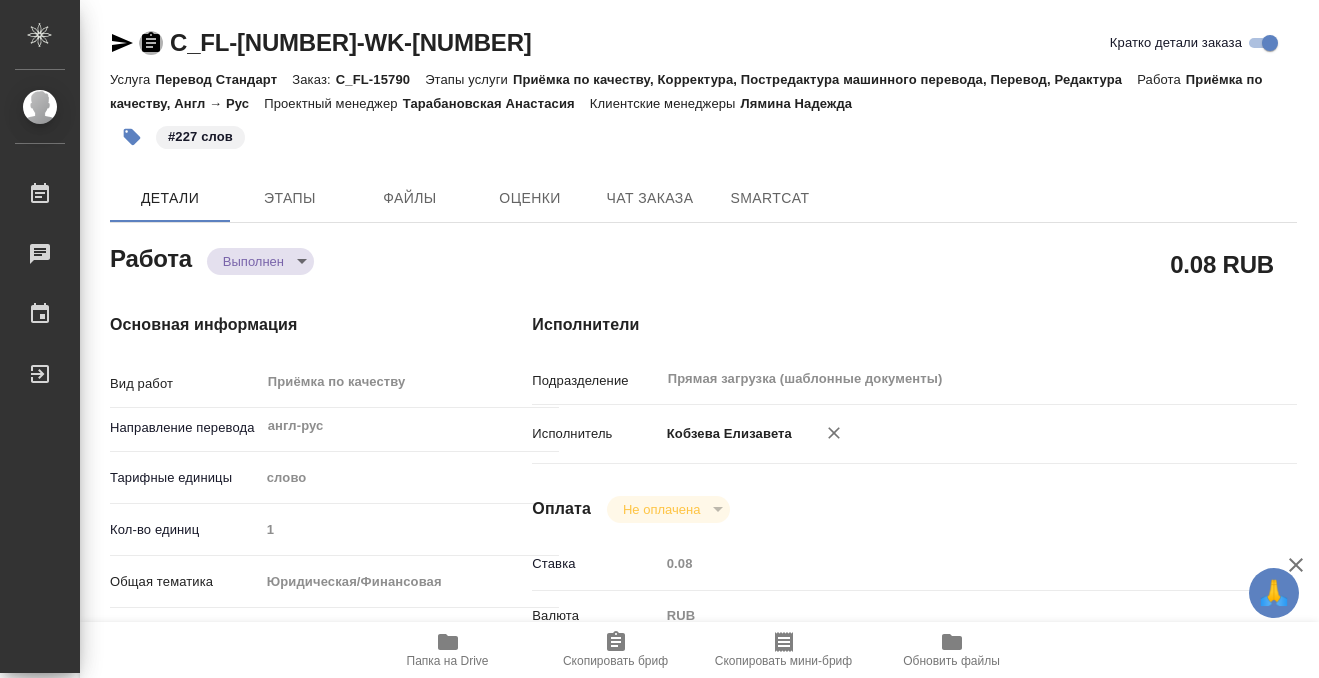 click 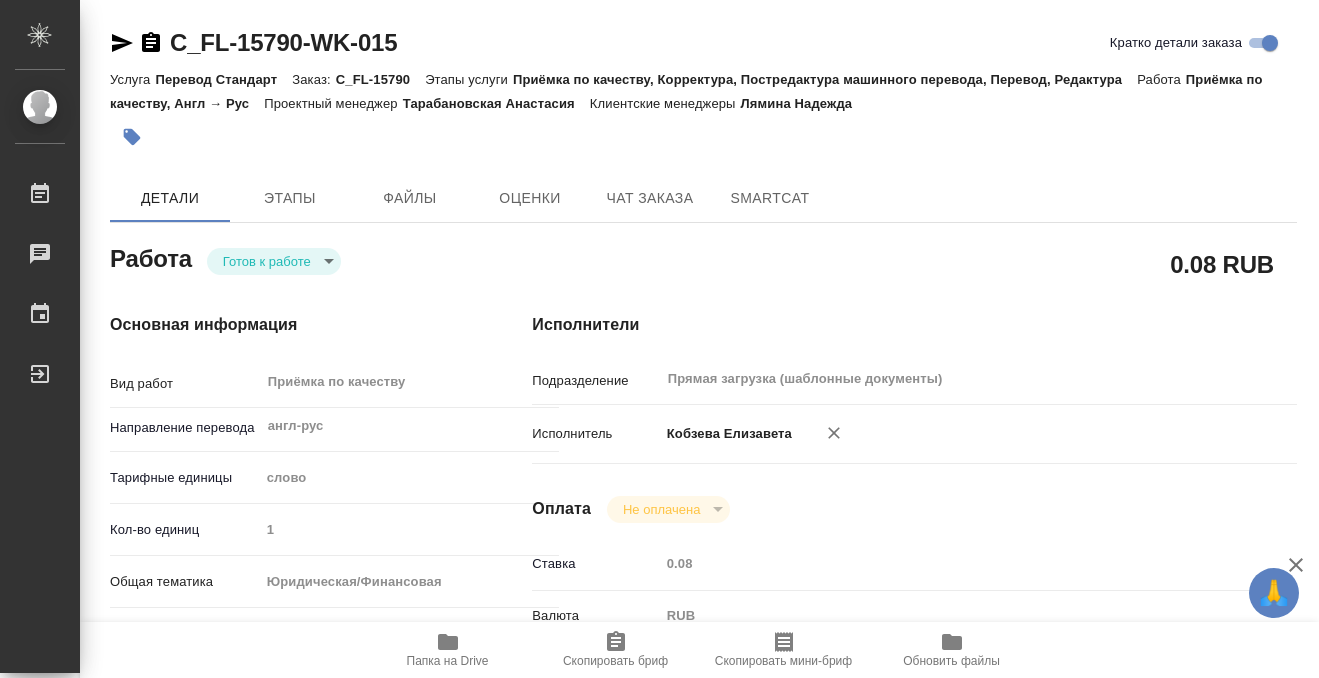 scroll, scrollTop: 0, scrollLeft: 0, axis: both 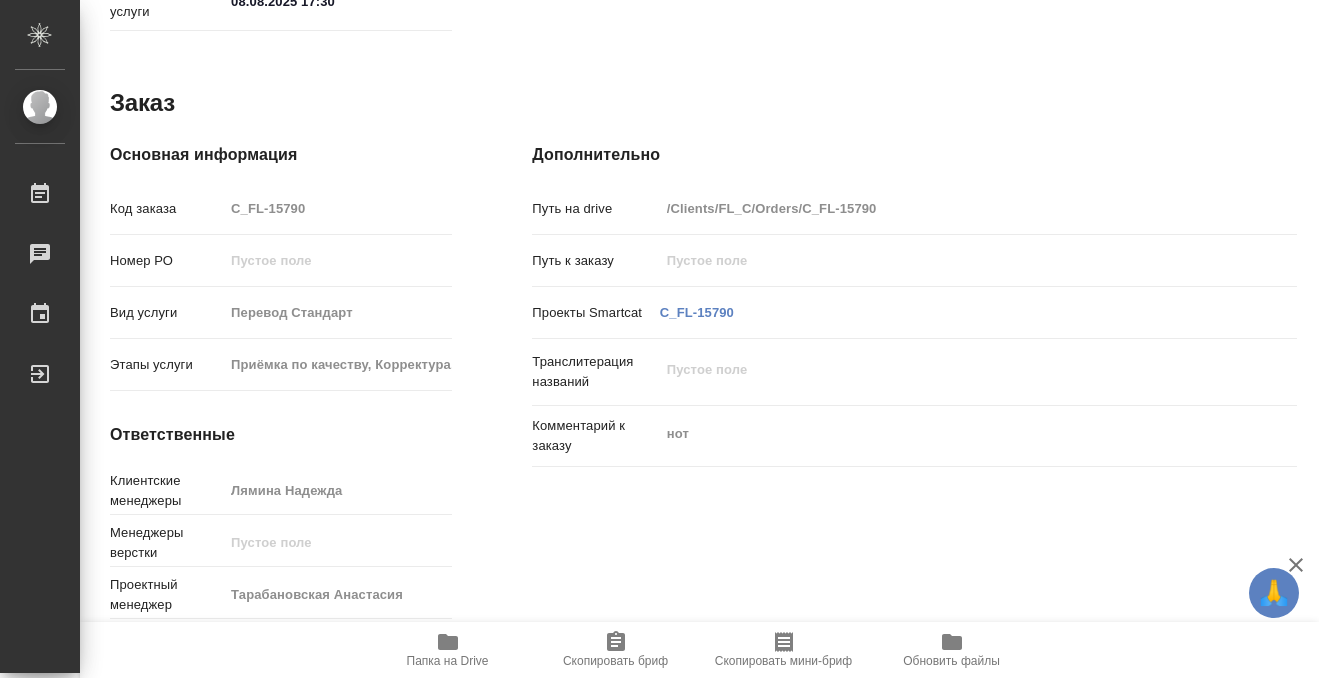 click 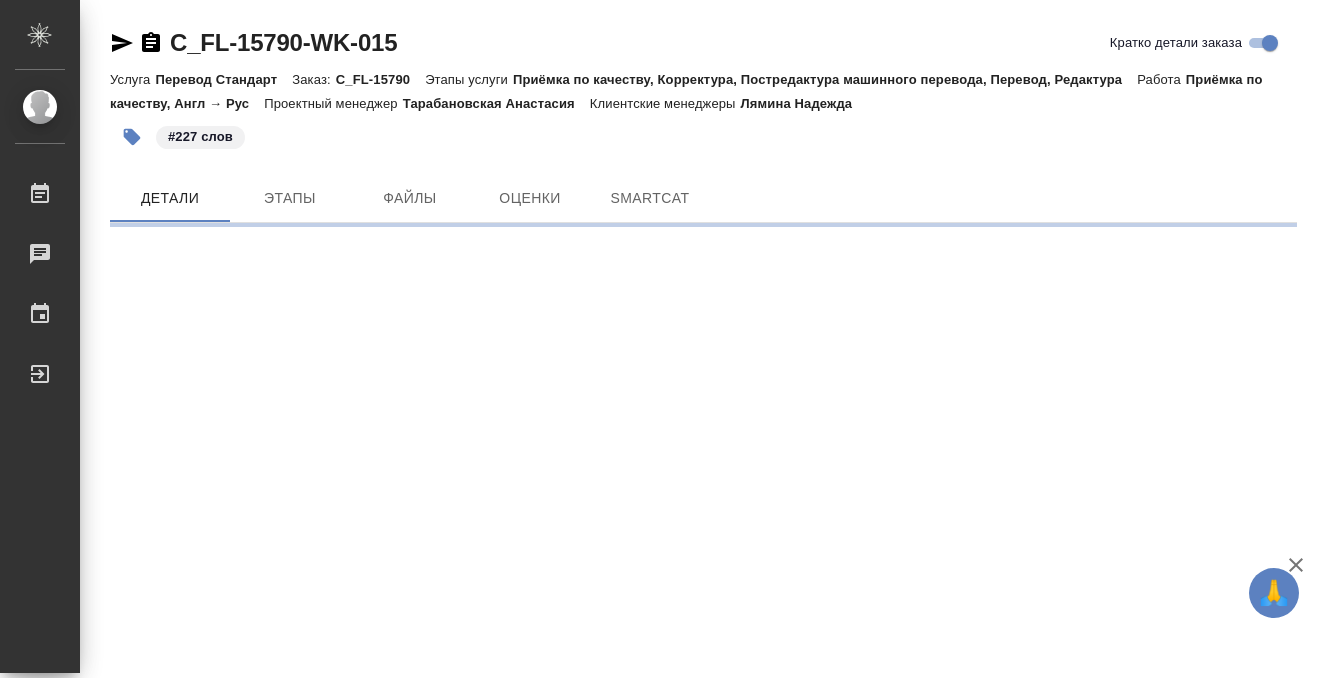 scroll, scrollTop: 0, scrollLeft: 0, axis: both 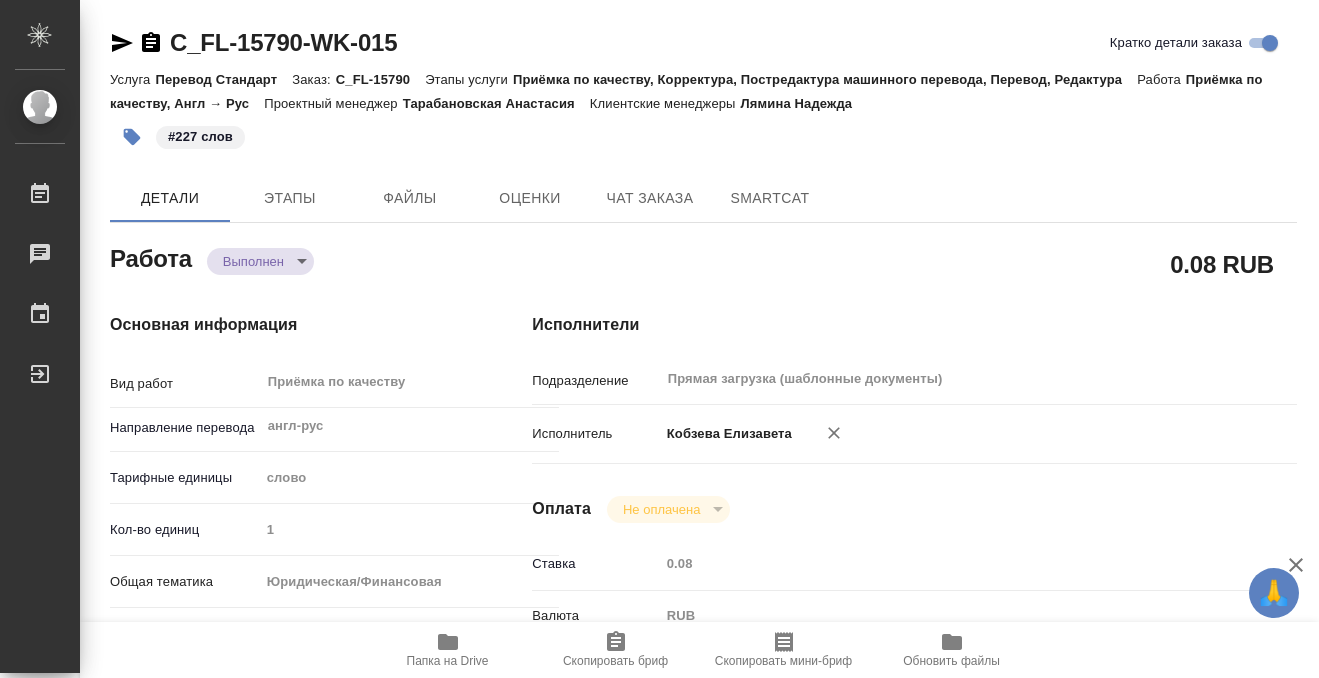 type on "x" 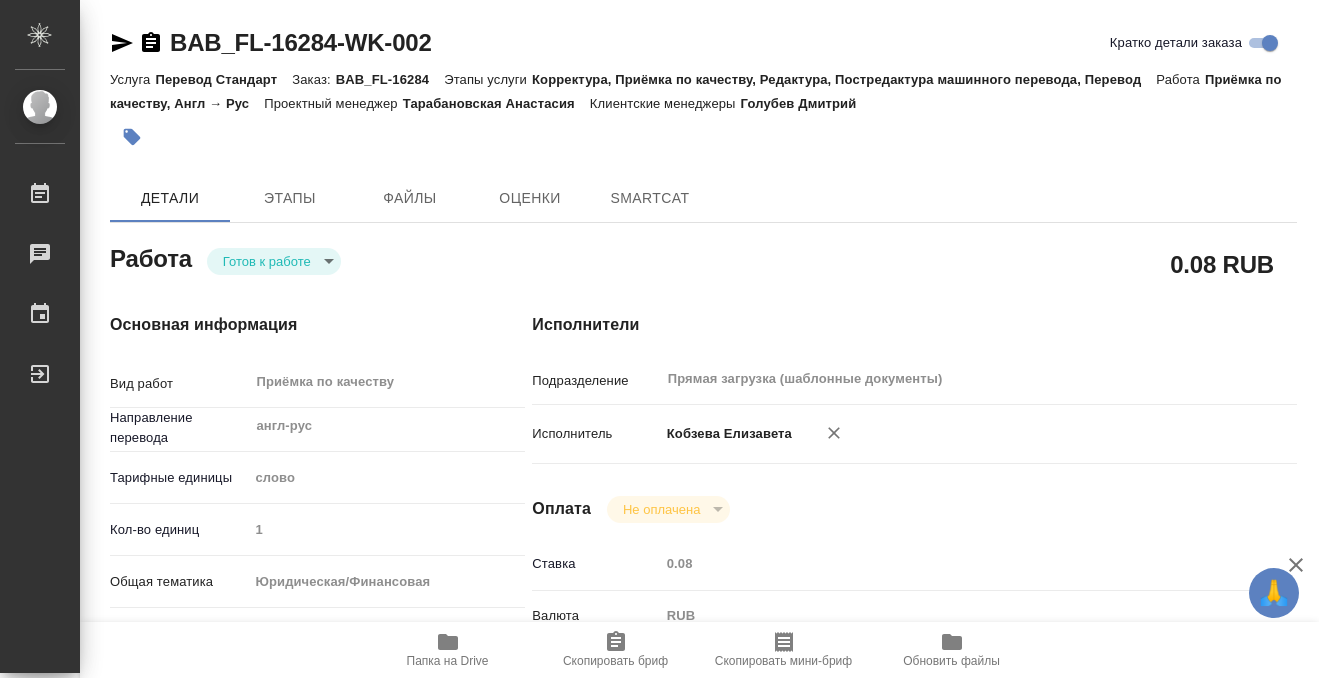 scroll, scrollTop: 0, scrollLeft: 0, axis: both 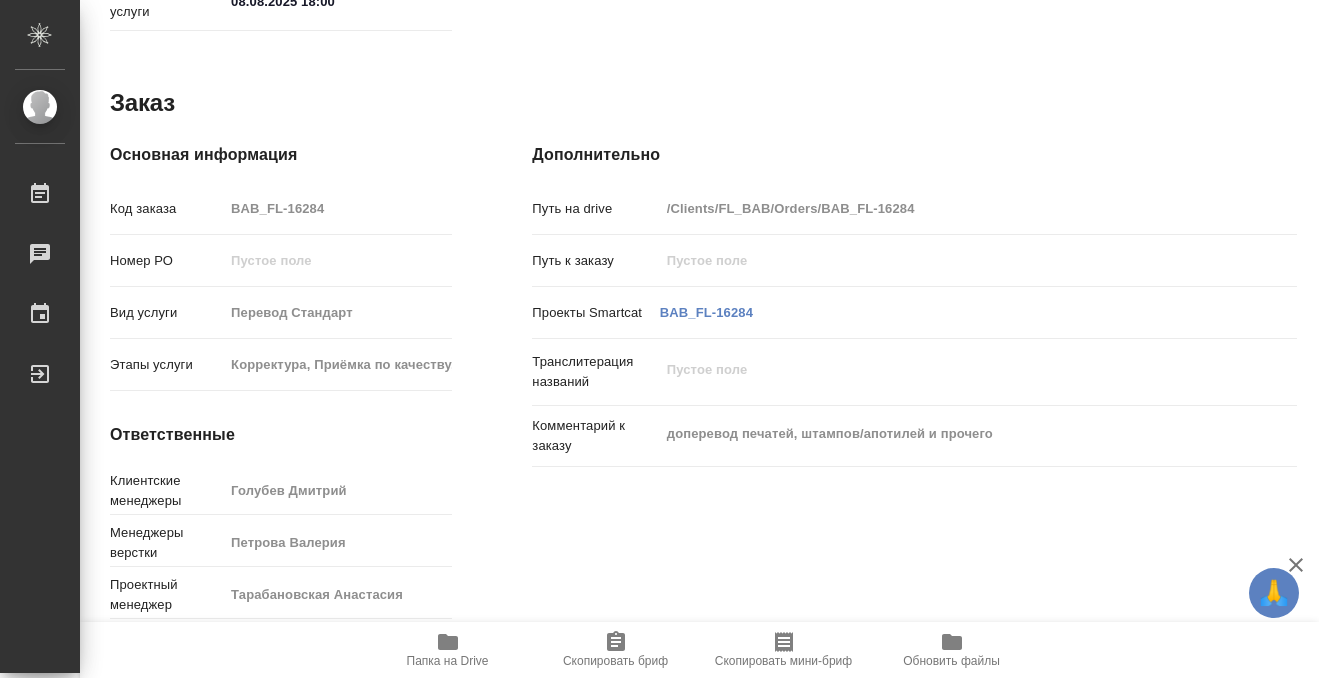 click 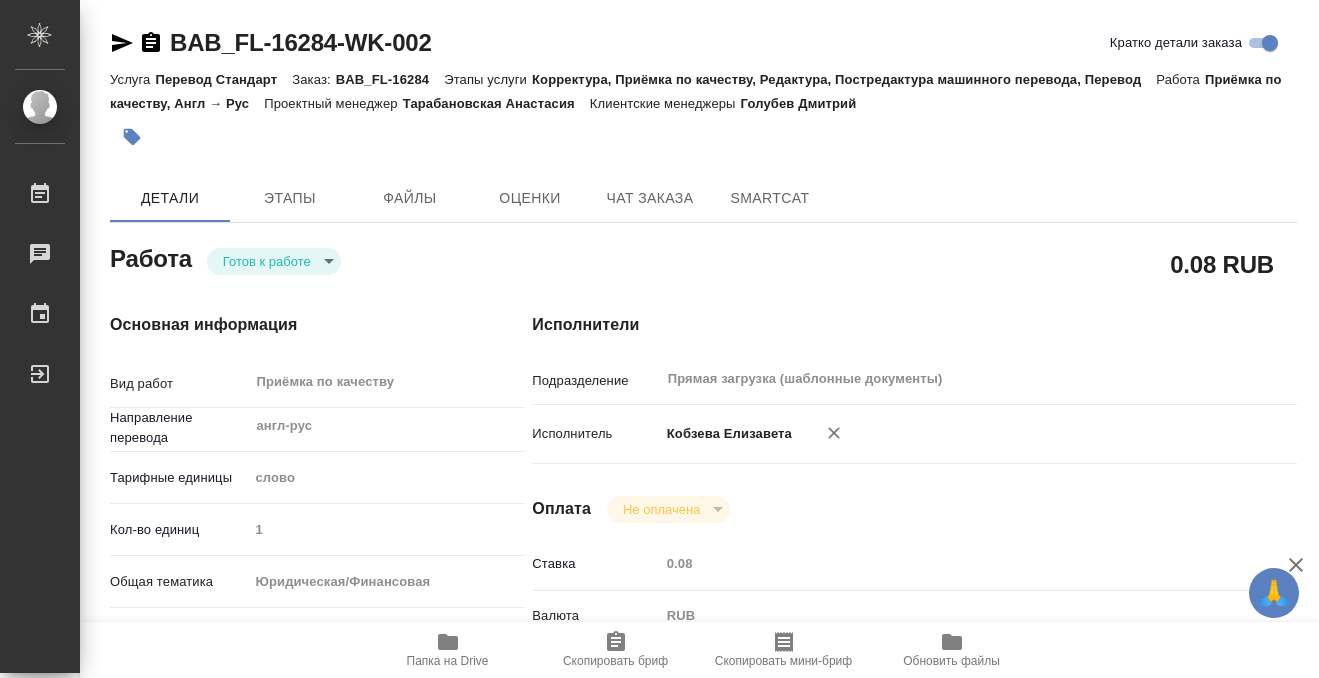 click 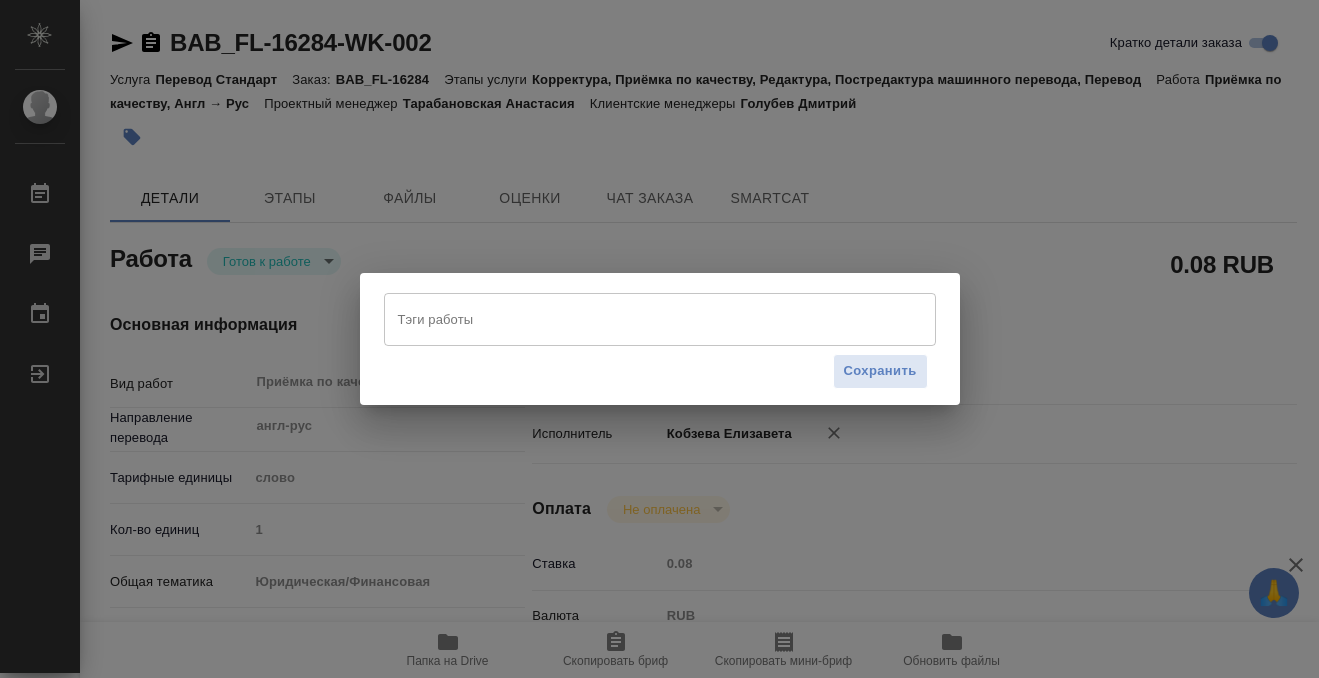 click on "Тэги работы" at bounding box center [641, 319] 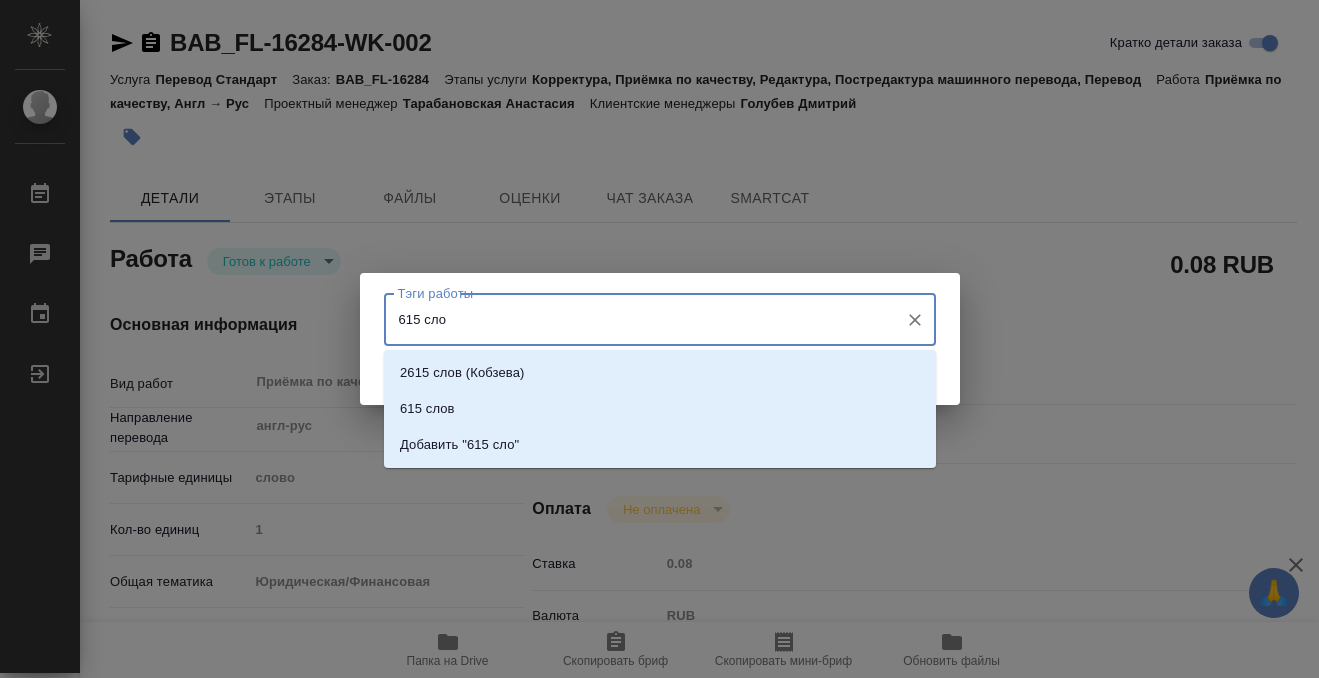 type on "615 слов" 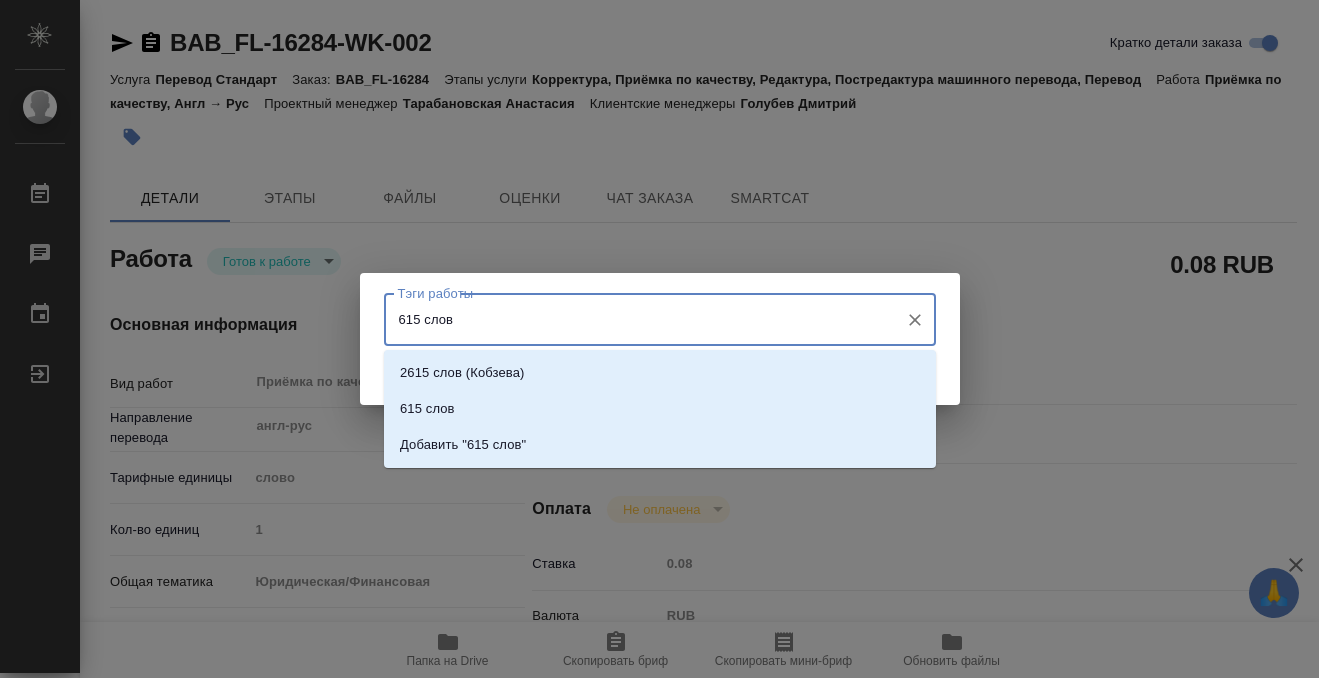 type 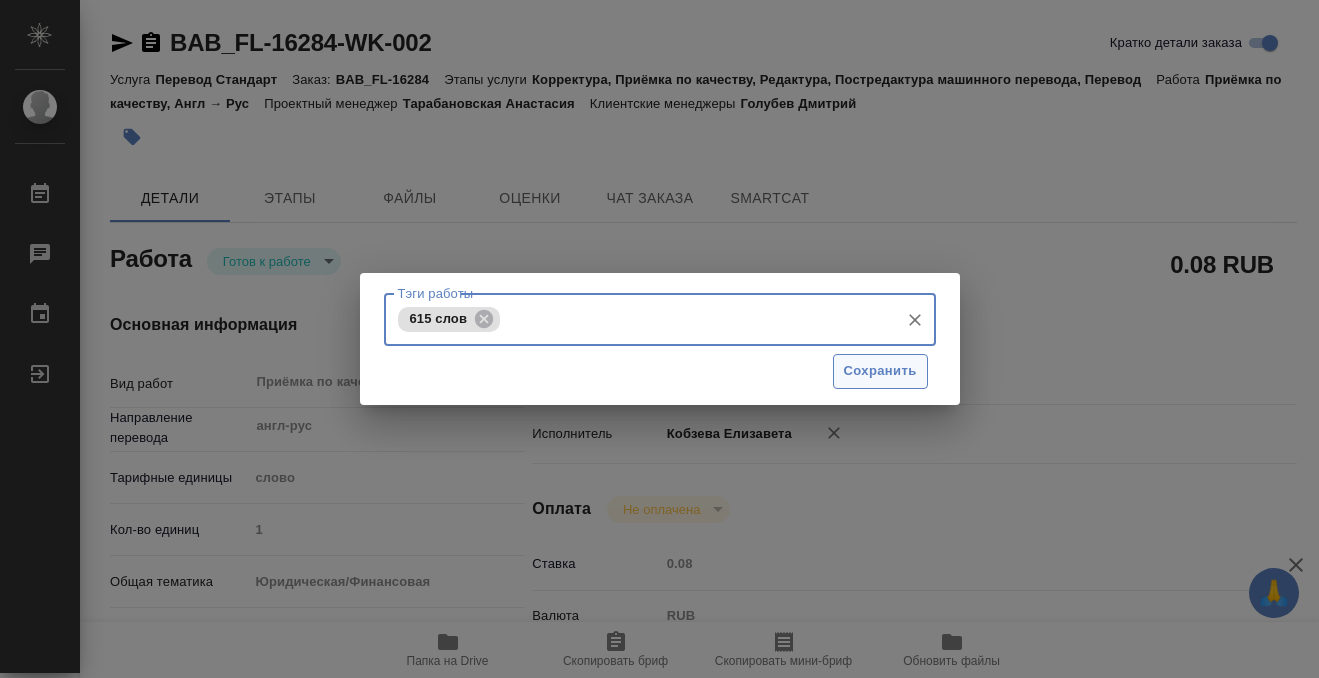 click on "Сохранить" at bounding box center (880, 371) 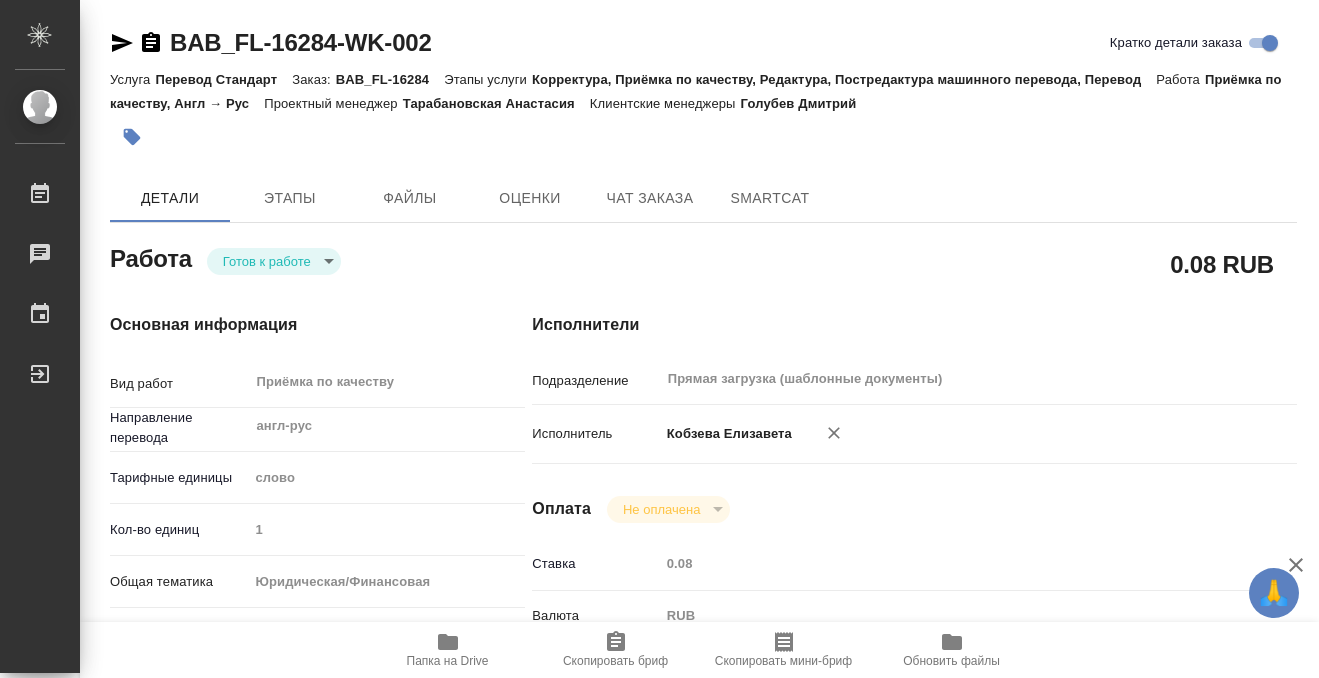type on "readyForWork" 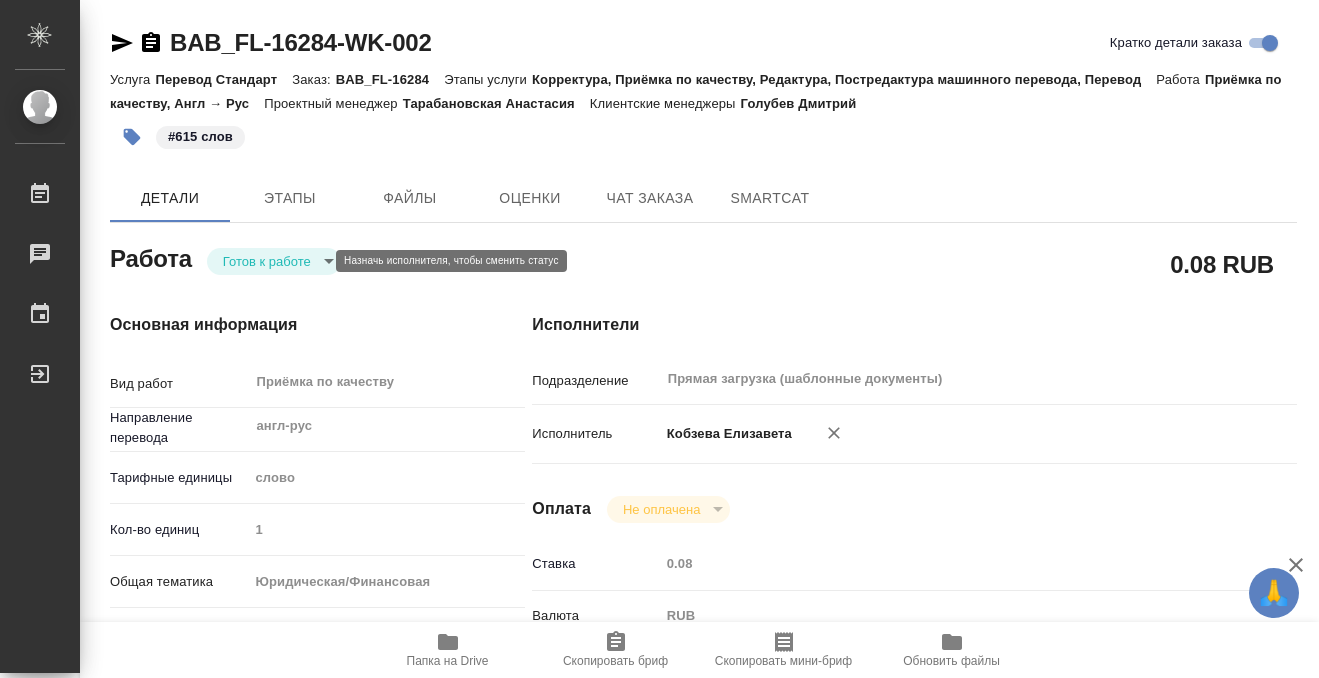 click on "🙏 .cls-1
fill:#fff;
AWATERA Kobzeva Elizaveta Работы 0 Чаты График Выйти BAB_FL-16284-WK-002 Кратко детали заказа Услуга Перевод Стандарт Заказ: BAB_FL-16284 Этапы услуги Корректура, Приёмка по качеству, Редактура, Постредактура машинного перевода, Перевод Работа Приёмка по качеству, Англ → Рус Проектный менеджер Тарабановская Анастасия Клиентские менеджеры Голубев Дмитрий #615 слов Детали Этапы Файлы Оценки Чат заказа SmartCat Работа Готов к работе readyForWork 0.08 RUB Основная информация Вид работ Приёмка по качеству x ​ Направление перевода англ-рус ​ Тарифные единицы слово 1 yr-fn" at bounding box center [659, 339] 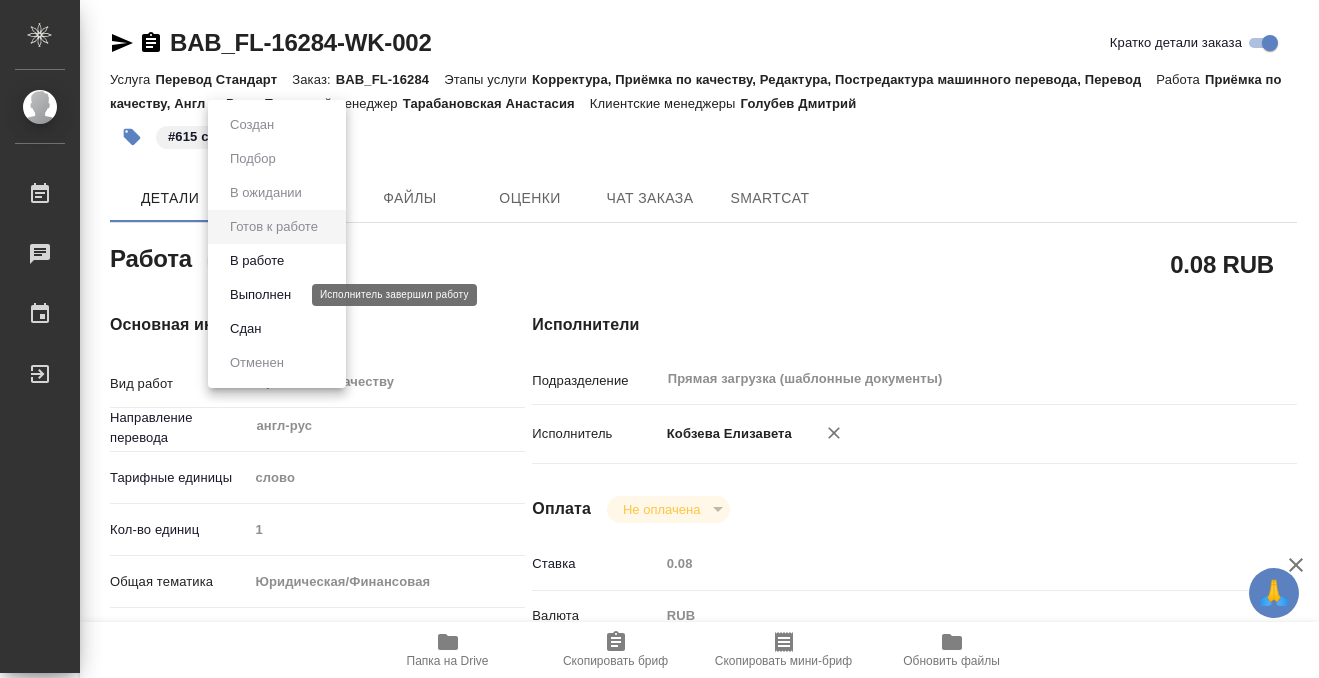 click on "Выполнен" at bounding box center (260, 295) 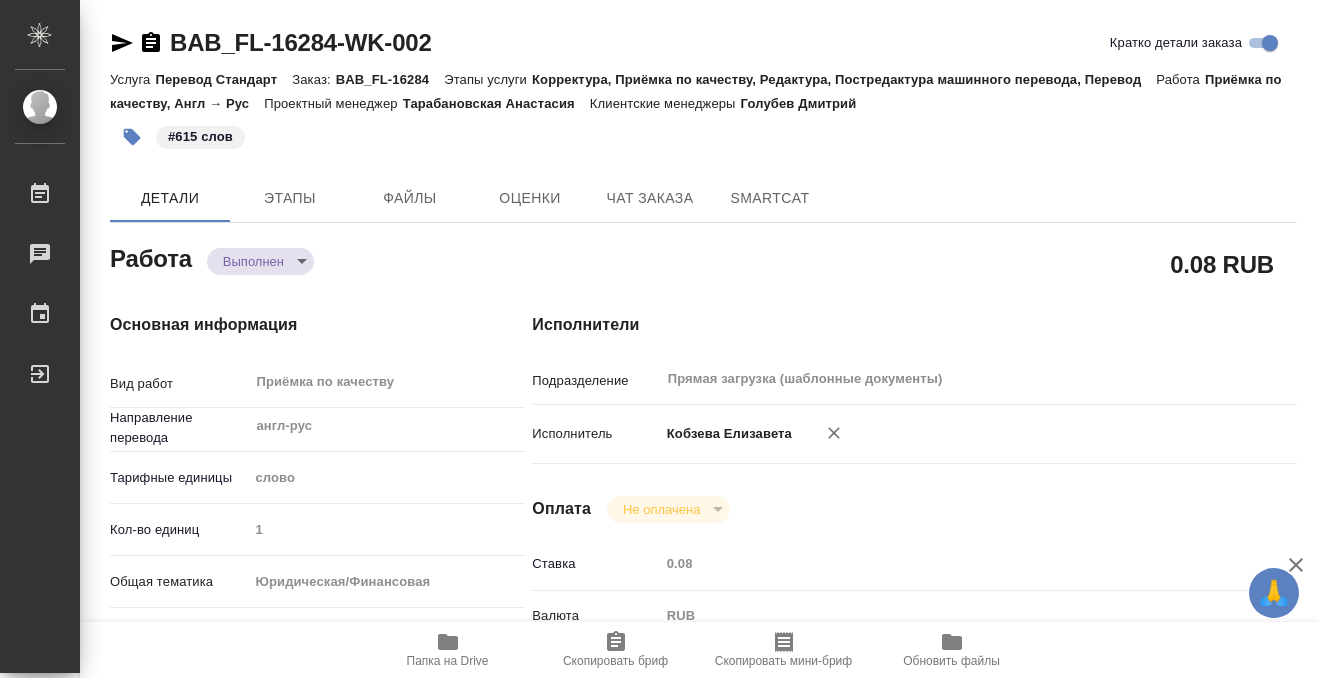 type on "x" 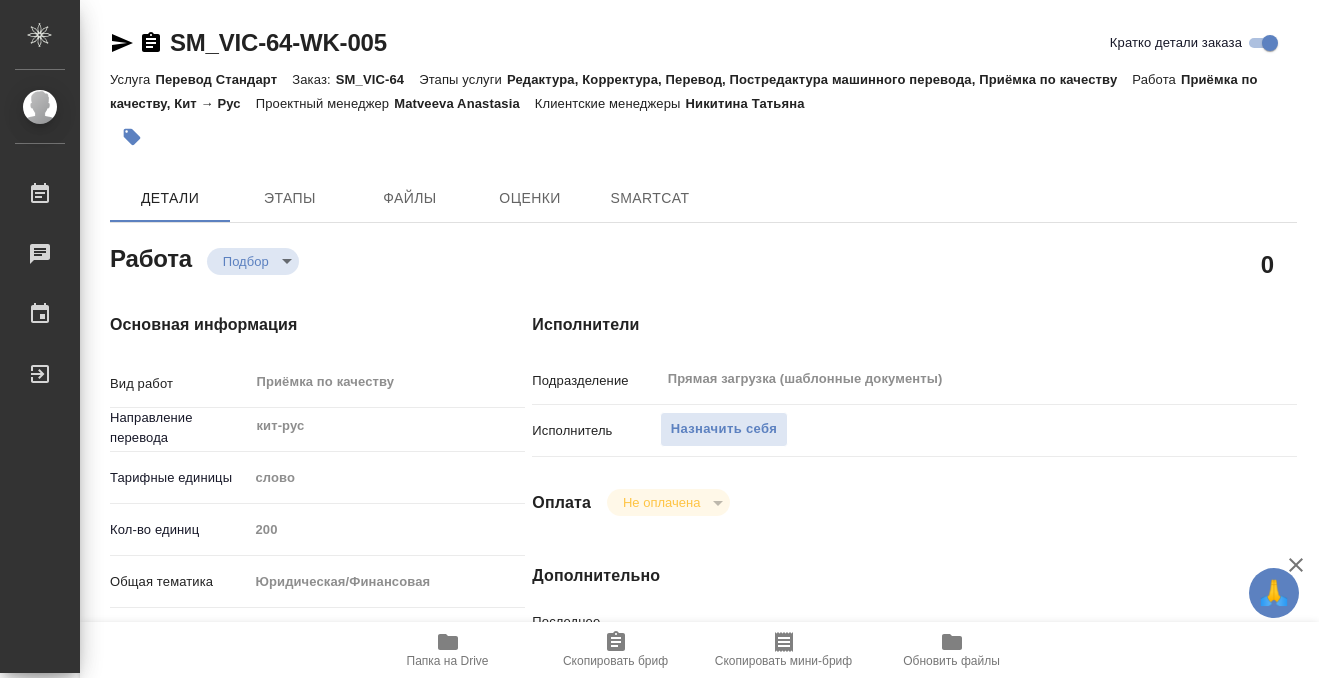 scroll, scrollTop: 0, scrollLeft: 0, axis: both 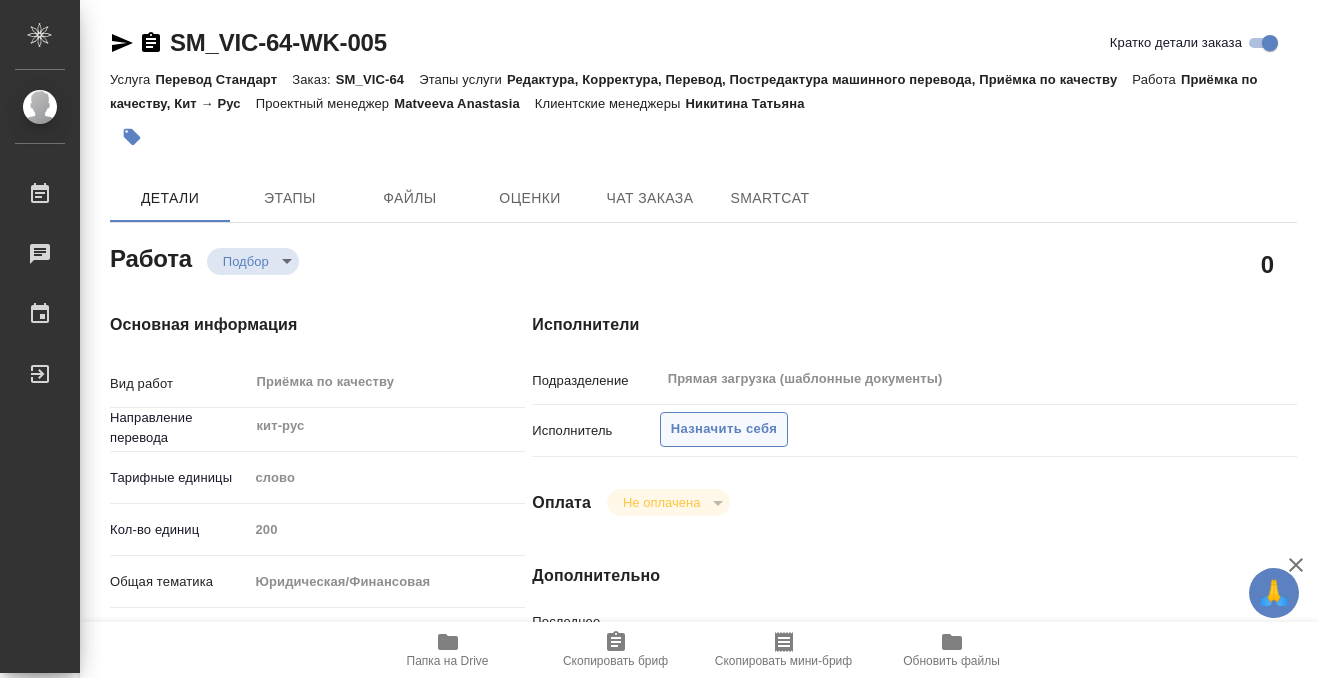 click on "Назначить себя" at bounding box center [724, 429] 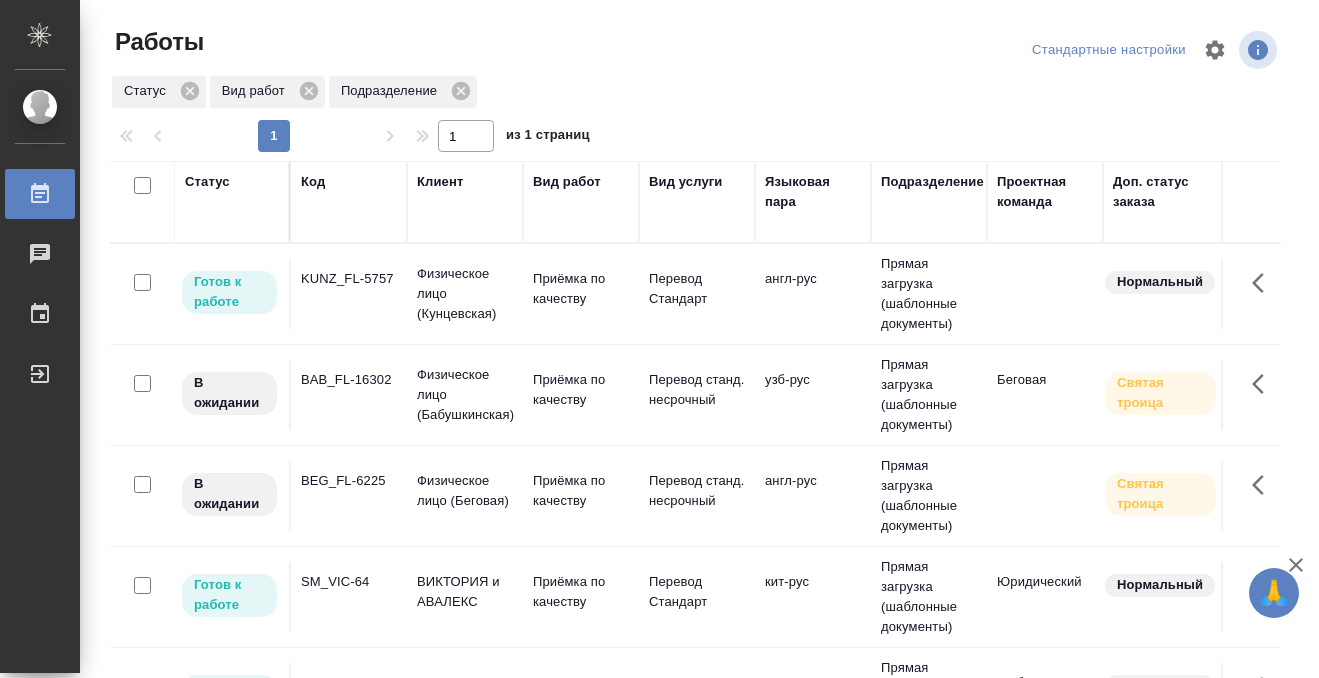 scroll, scrollTop: 0, scrollLeft: 0, axis: both 